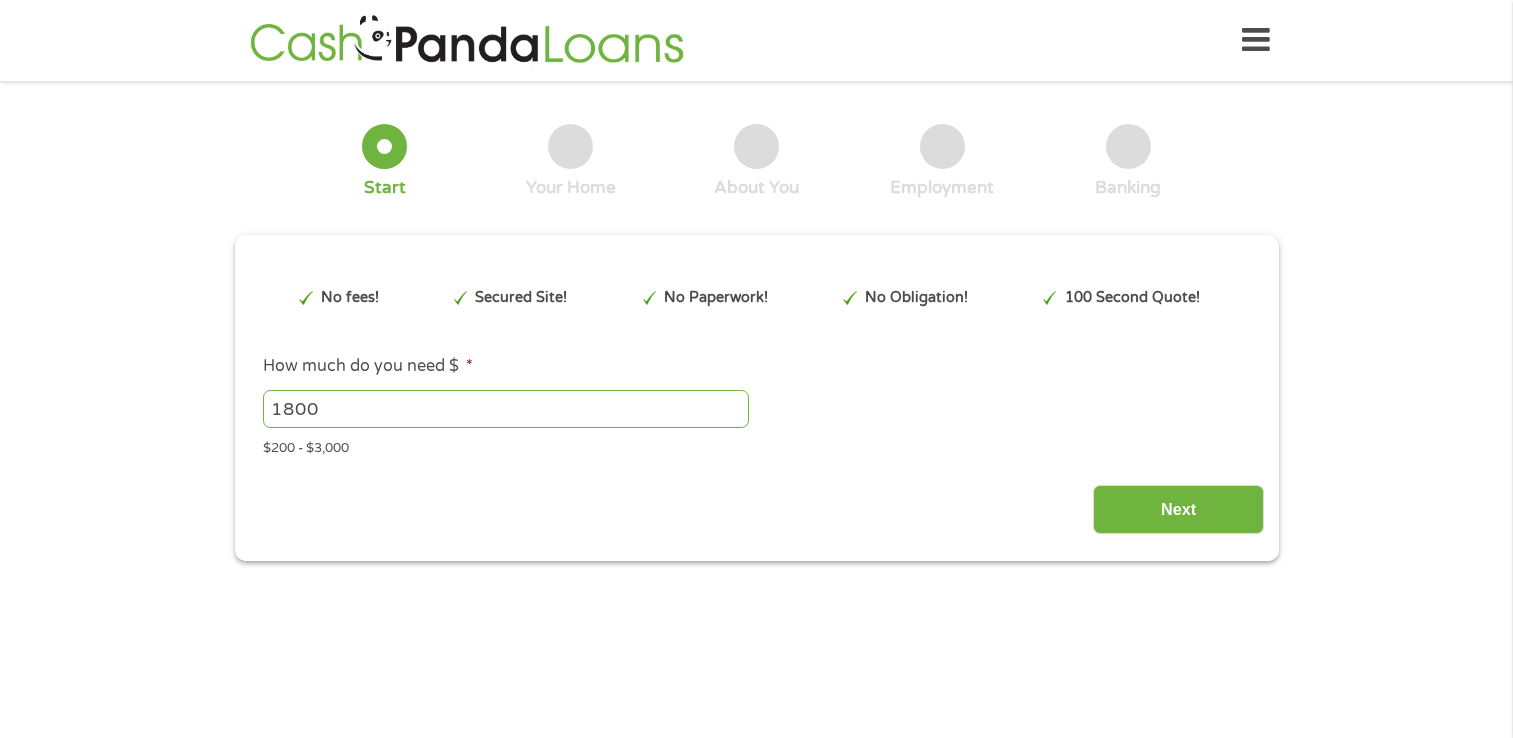 scroll, scrollTop: 0, scrollLeft: 0, axis: both 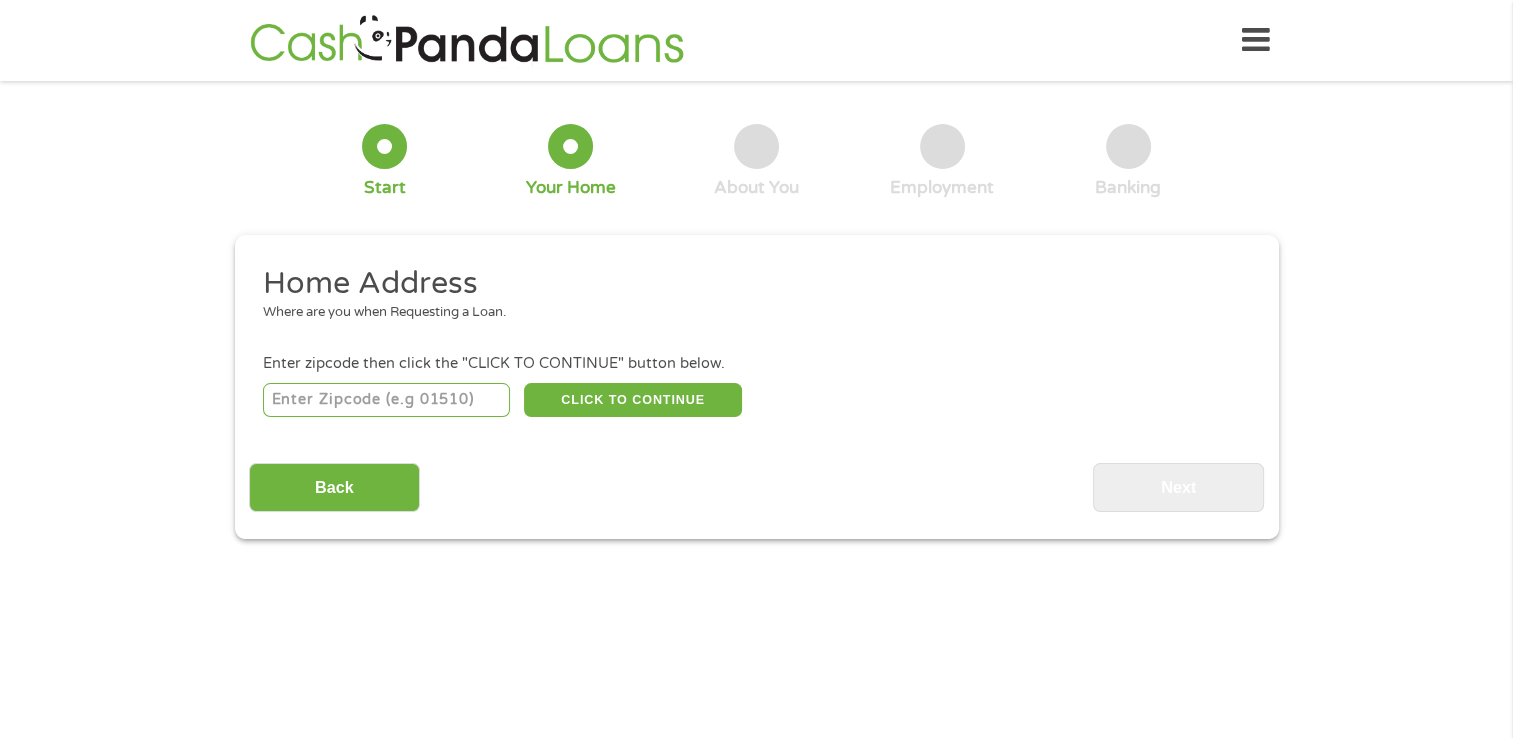 click at bounding box center [386, 400] 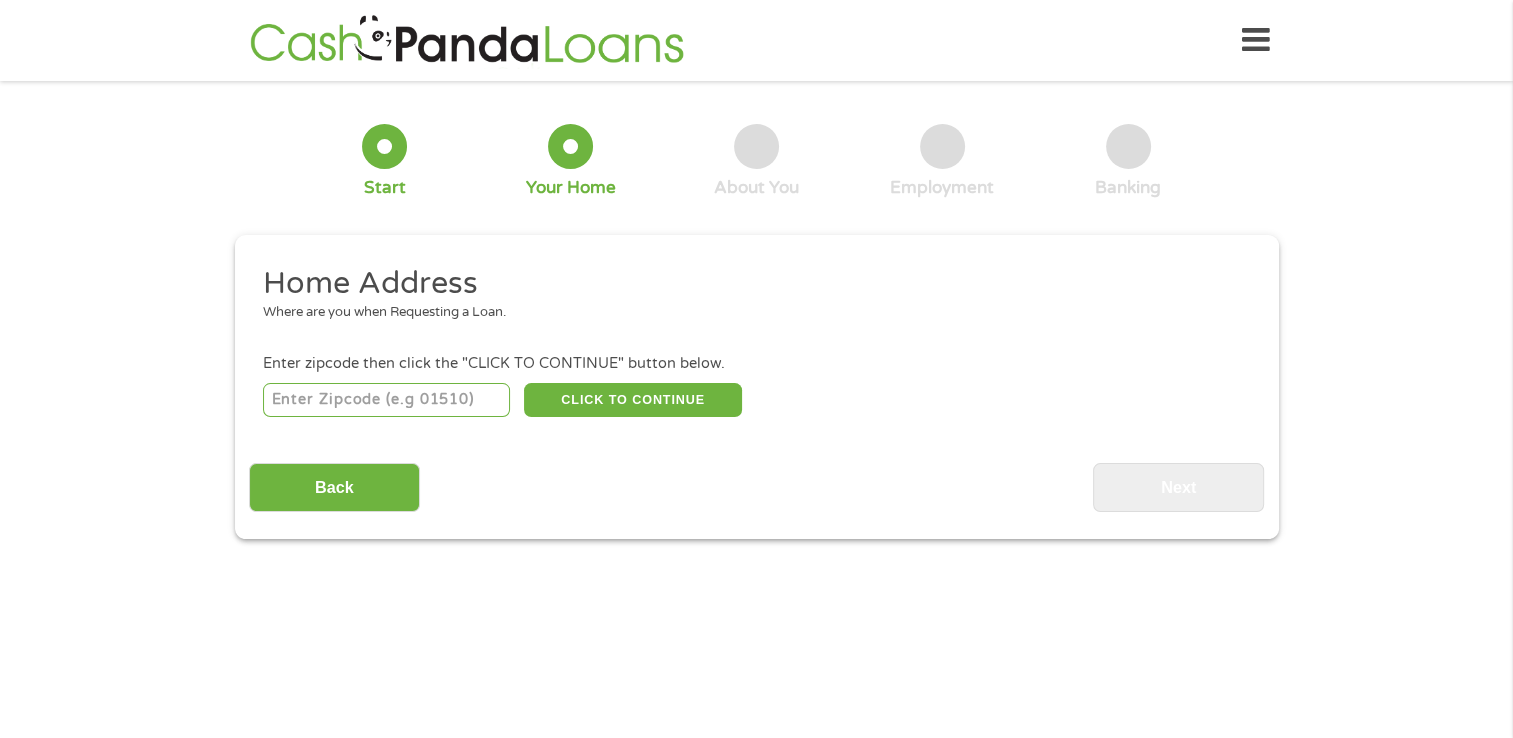 type on "1325" 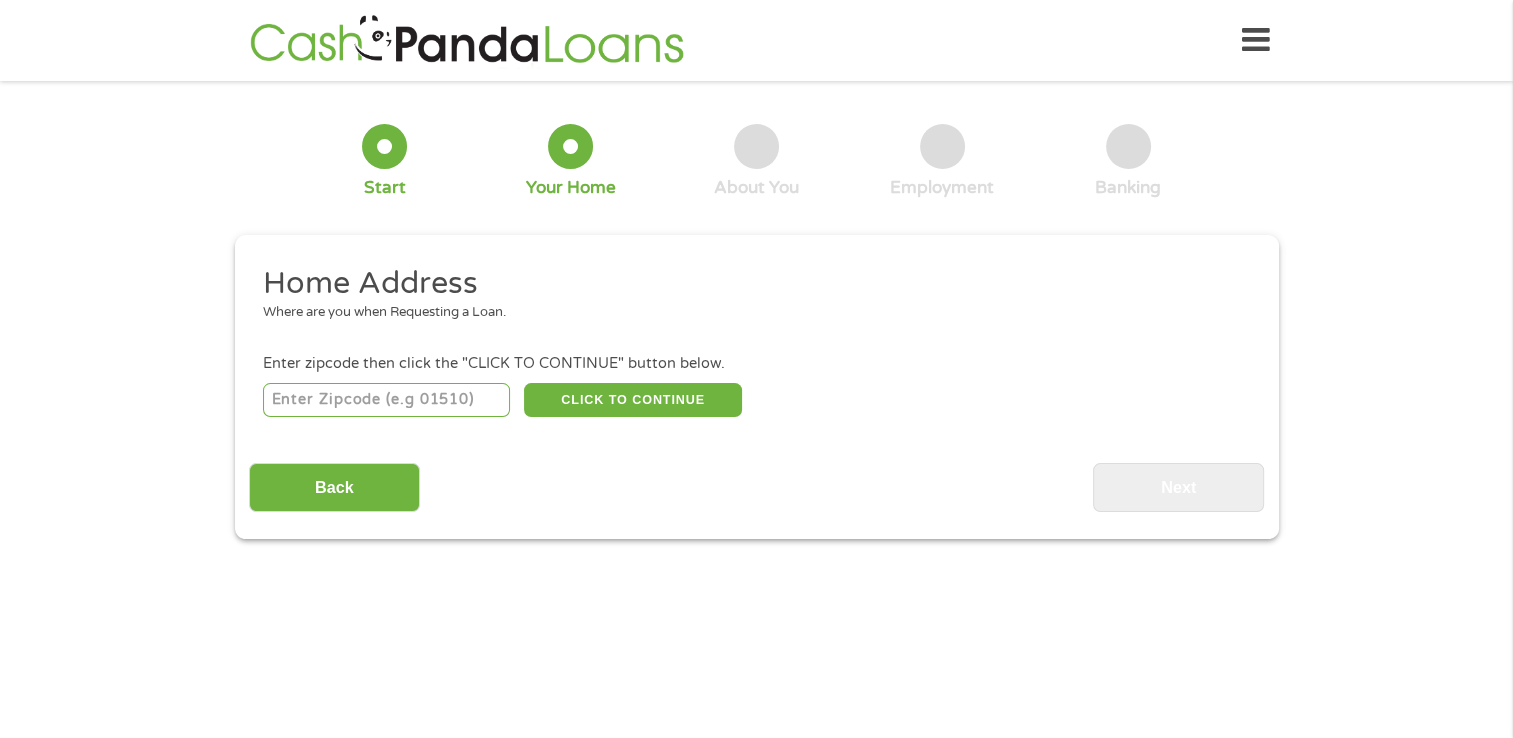 click on "1 Start 2 Your Home 3 About You 4 Employment 5 Banking 6 This field is hidden when viewing the form gclid EAIaIQobChMI5rTjx7DxjgMVOnJHAR3wBDmAEAAYAyAAEgIyjfD_BwE This field is hidden when viewing the form Referrer https://www.cashpandaloans.com/?medium=adwords&source=adwords&campaign=22549846227&adgroup=188036189468&creative=752117433323&position&keyword=instant%20approval%20direct%20deposit%20loans&utm_term=%7Bsearchterm%7D&matchtype=%7Bterm%7D&device=c&network=s&gad_source=5&gad_campaignid=22549846227&gclid=EAIaIQobChMI5rTjx7DxjgMVOnJHAR3wBDmAEAAYAyAAEgIyjfD_BwE This field is hidden when viewing the form Source adwords This field is hidden when viewing the form Campaign 22549846227 This field is hidden when viewing the form Medium adwords This field is hidden when viewing the form adgroup 188036189468 This field is hidden when viewing the form creative 752117433323 position c" at bounding box center [756, 432] 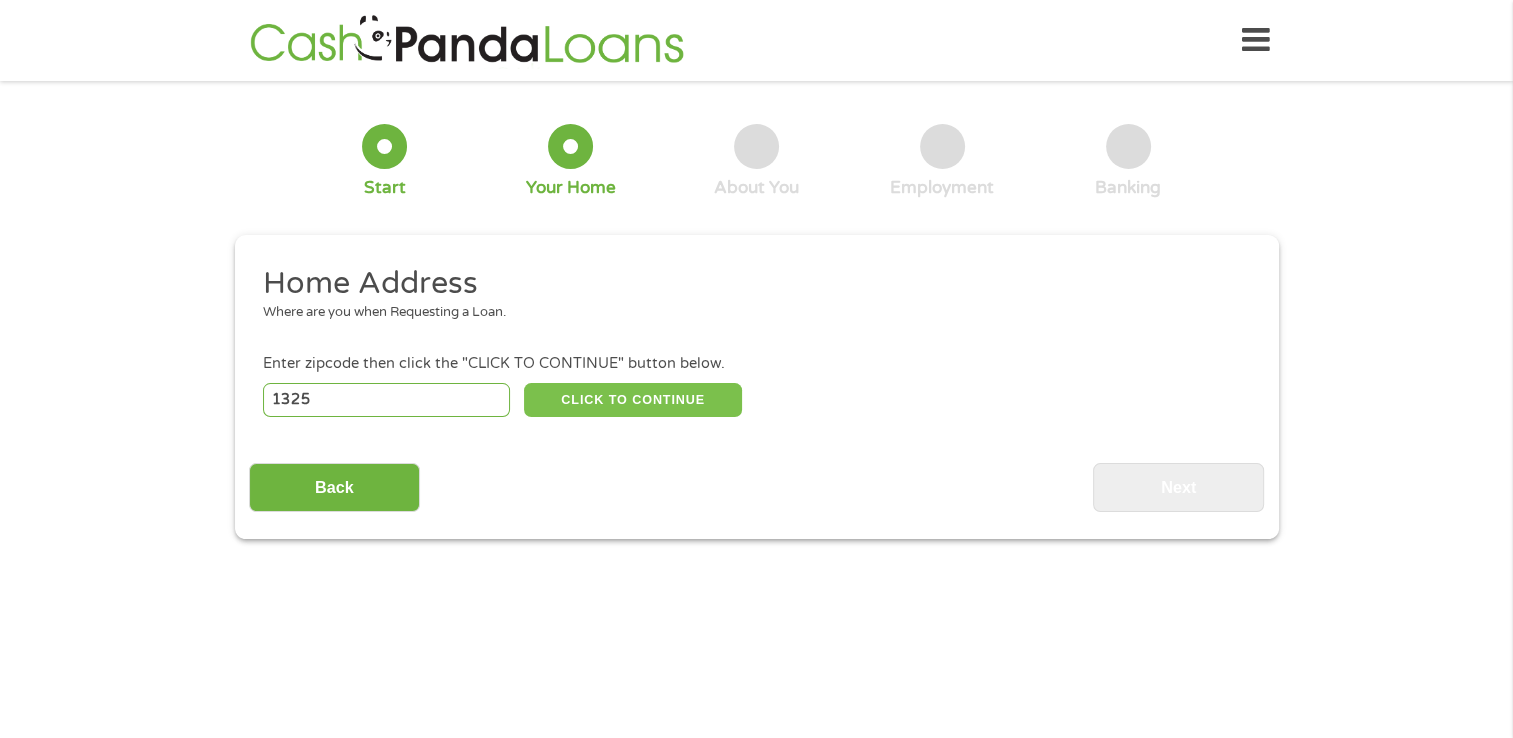 click on "CLICK TO CONTINUE" at bounding box center [633, 400] 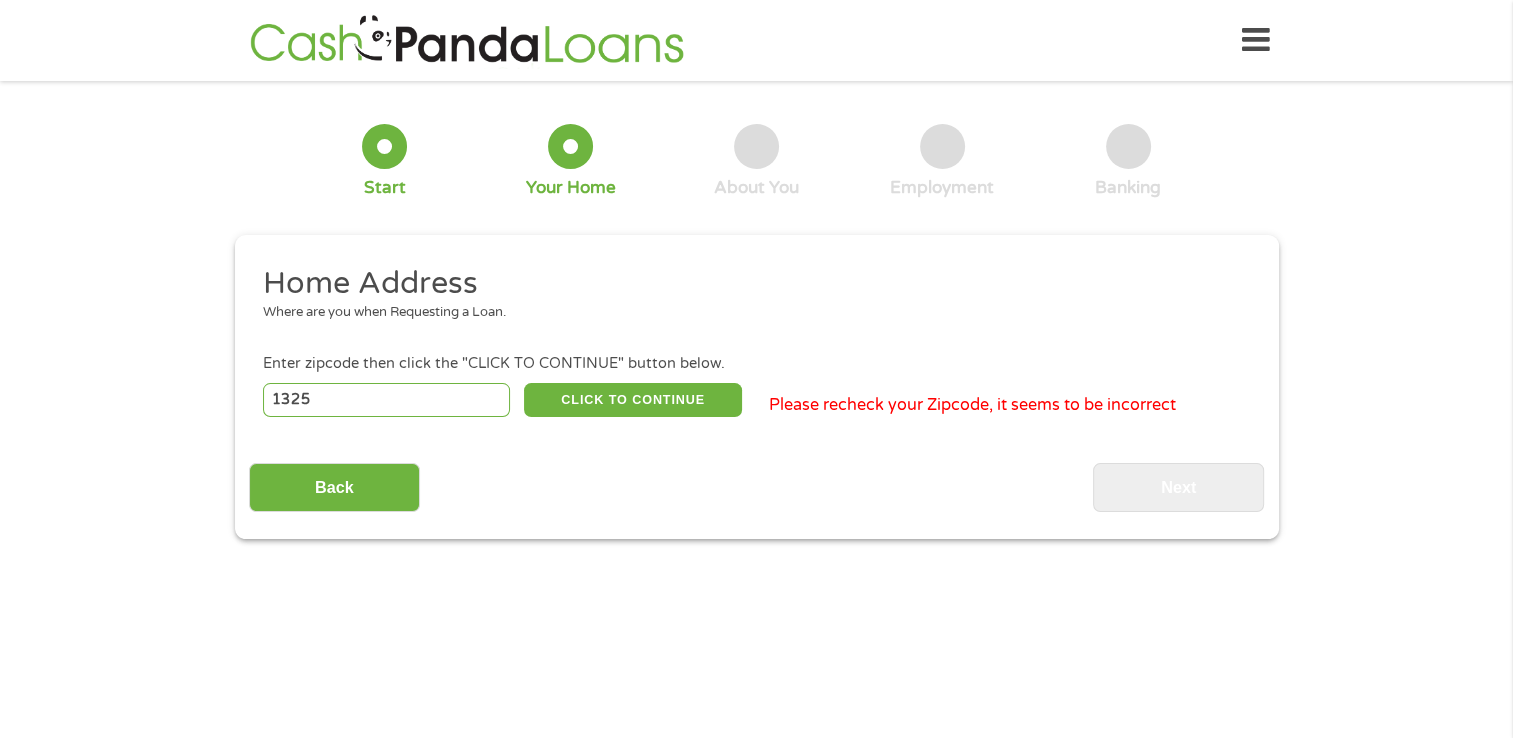 click on "1325" at bounding box center (386, 400) 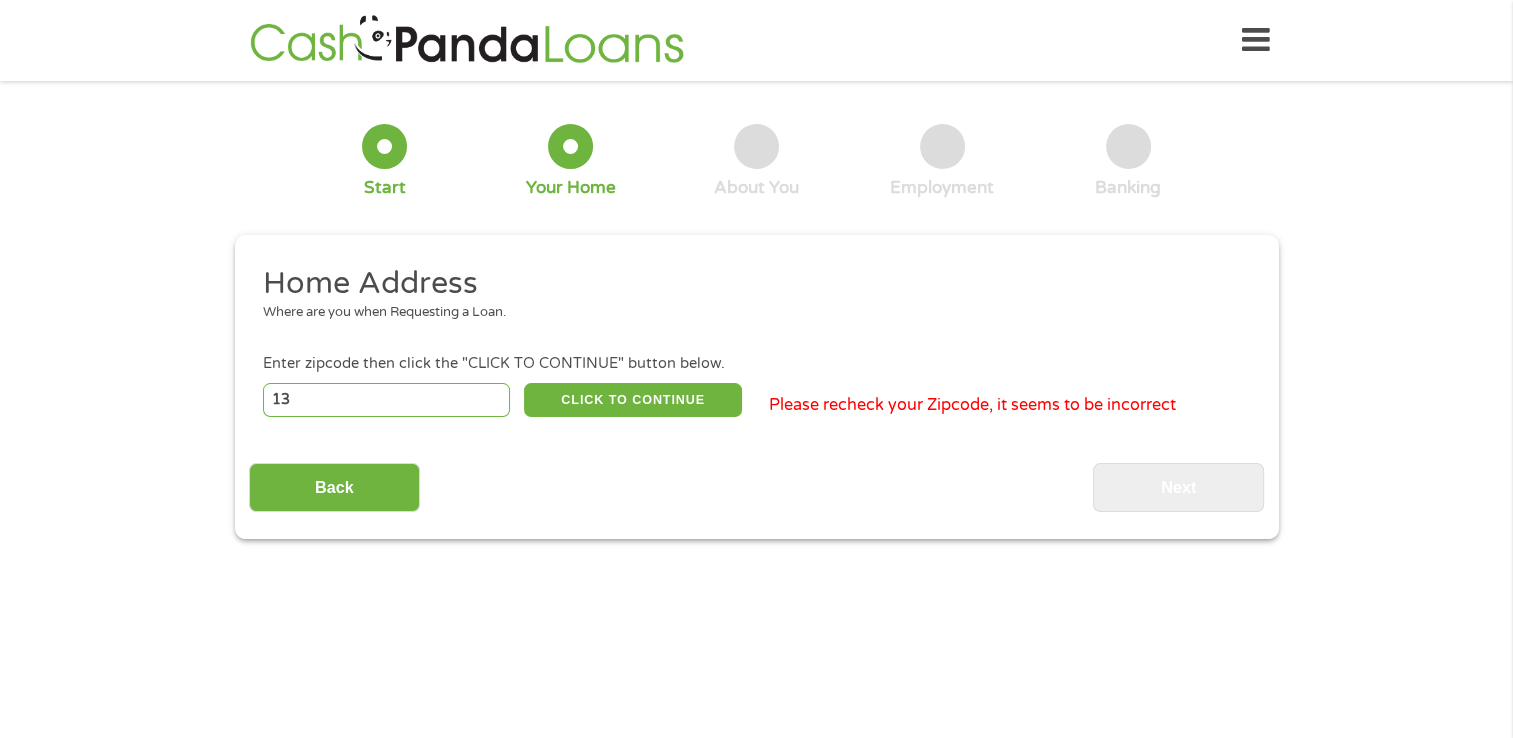 type on "1" 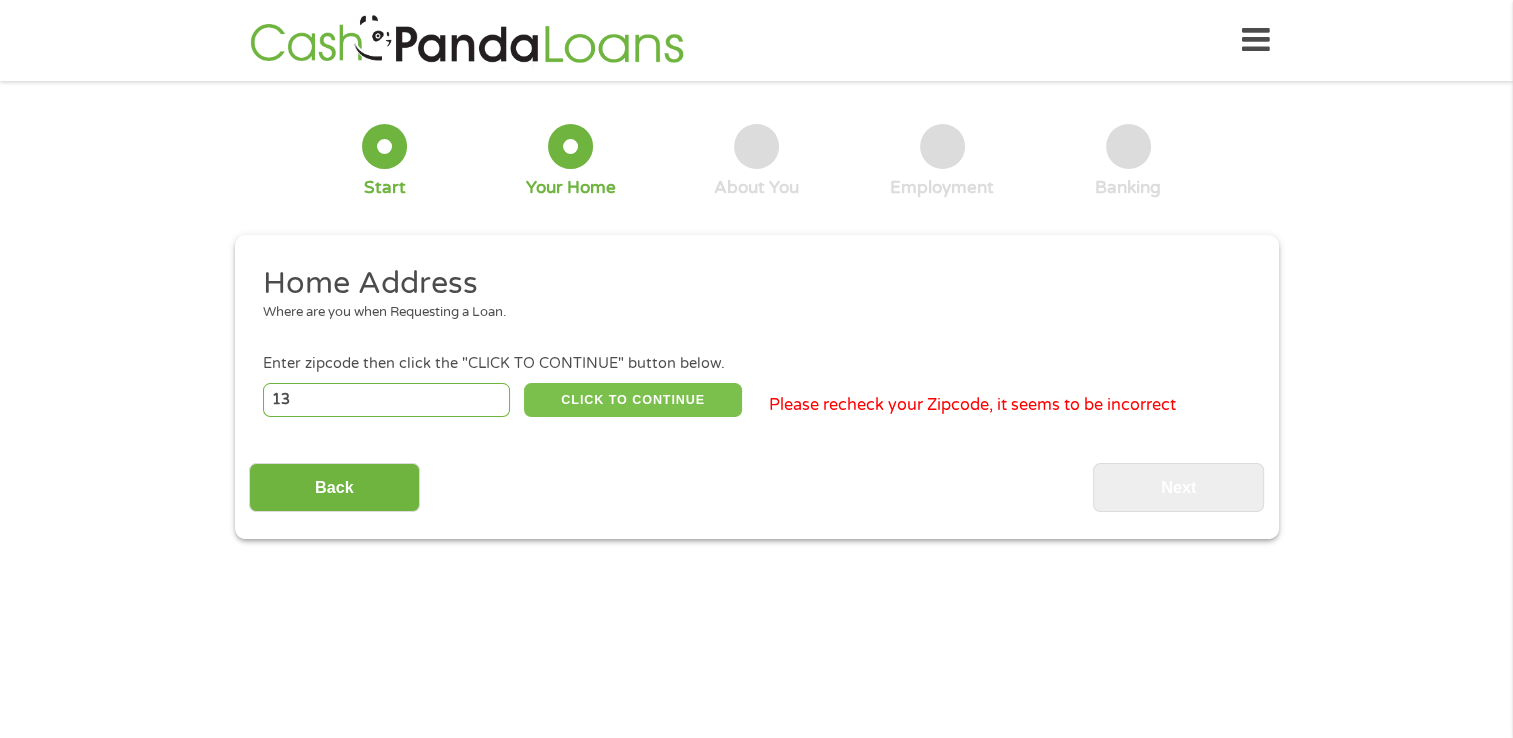type on "[NUMBER]" 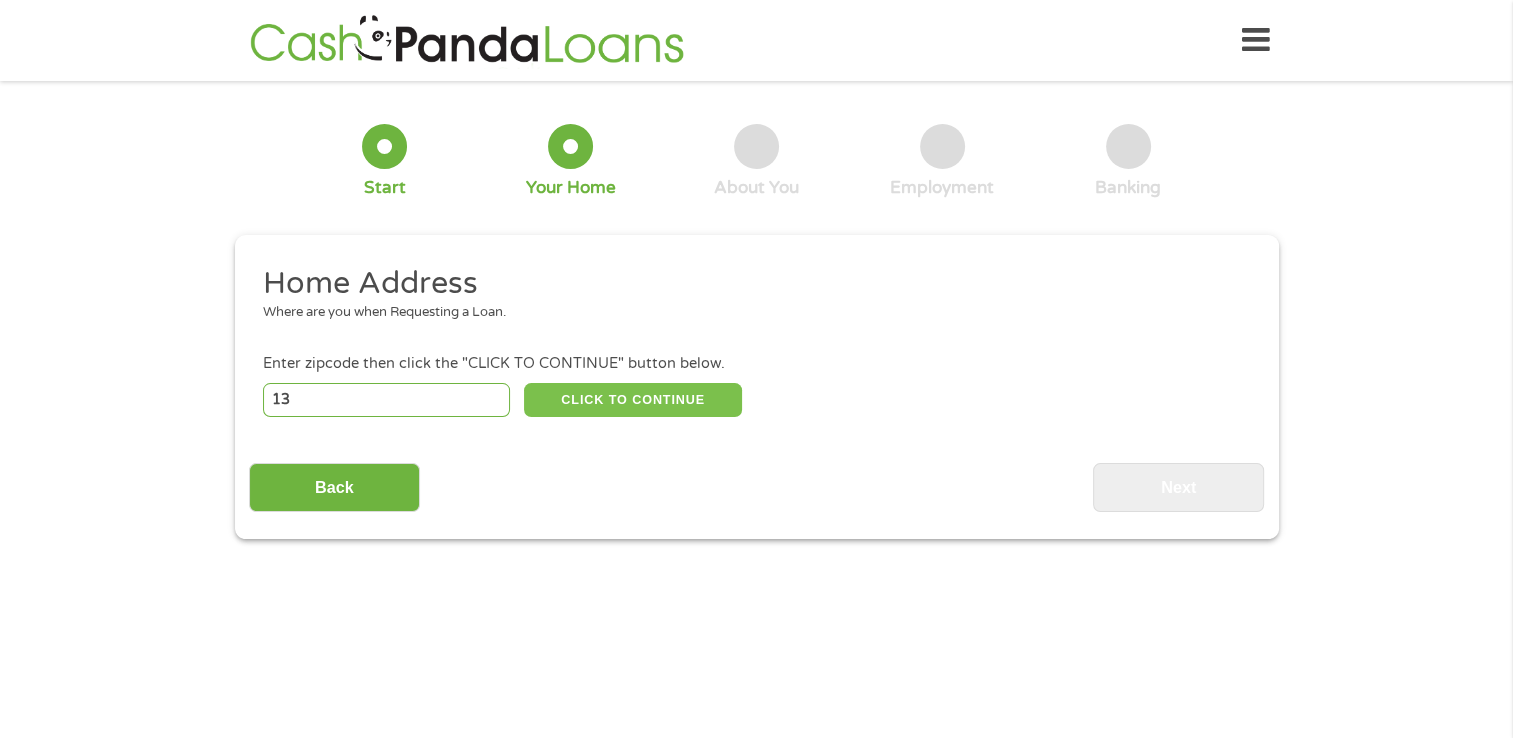 type on "[NUMBER]" 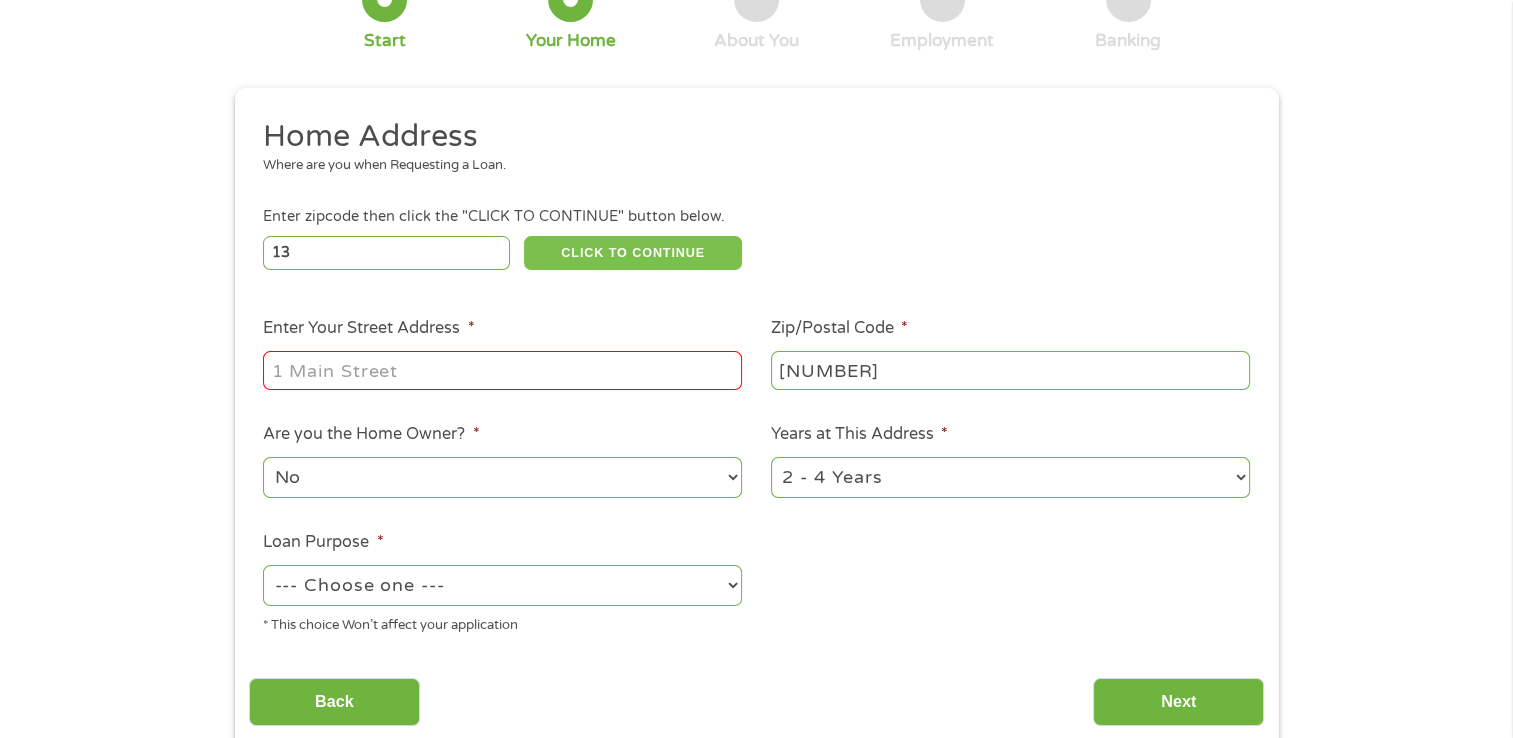 scroll, scrollTop: 200, scrollLeft: 0, axis: vertical 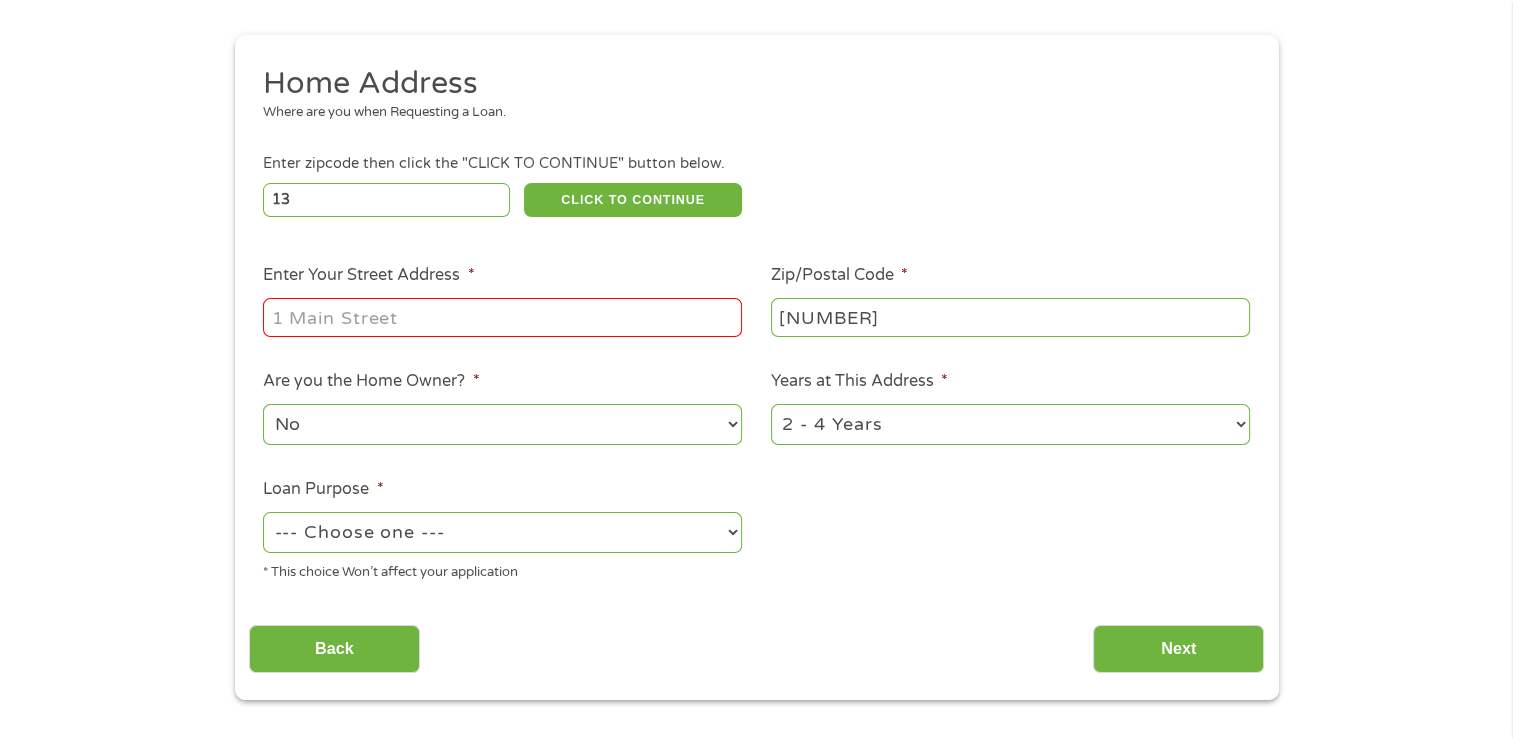 click on "Enter Your Street Address *" at bounding box center (502, 317) 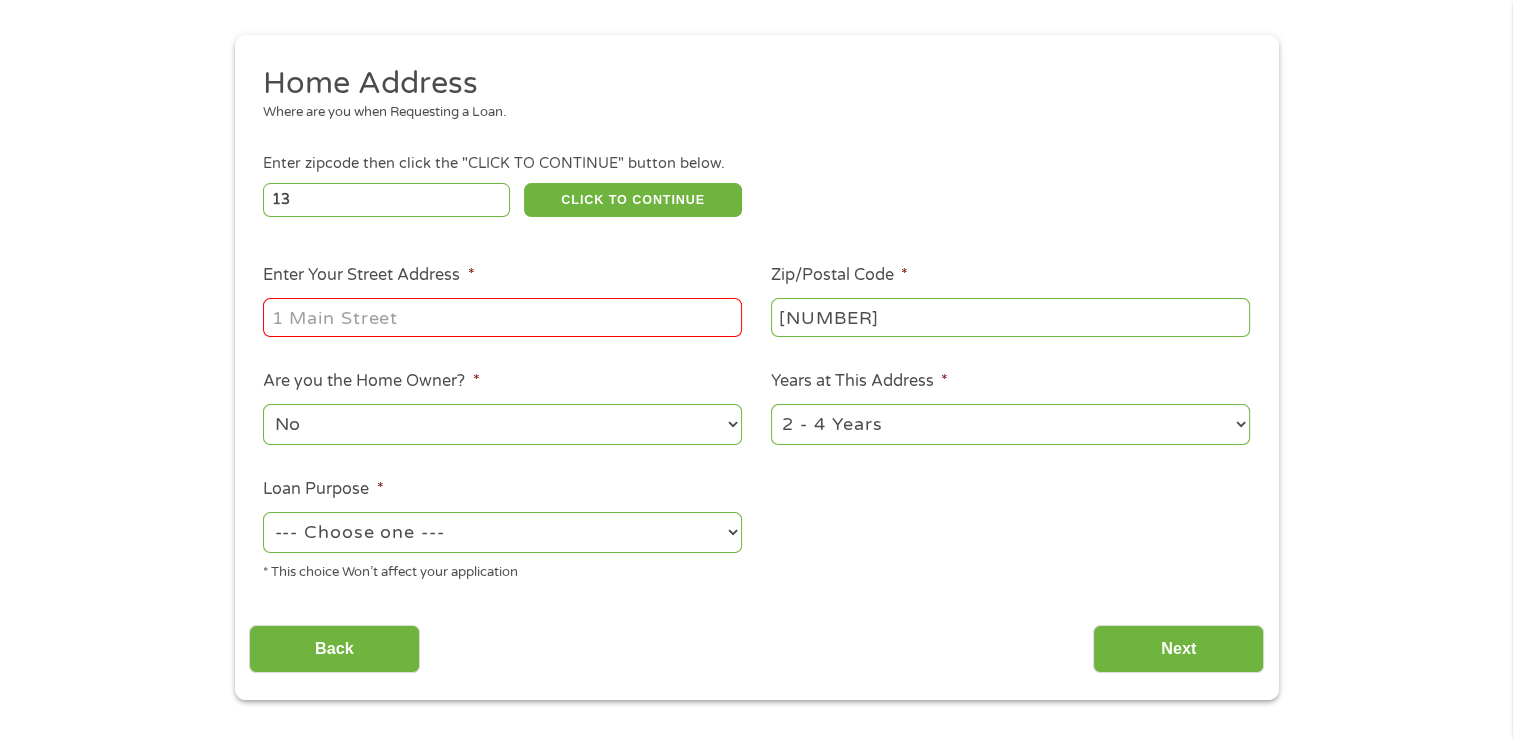 type on "[NUMBER] [STREET] [NUMBER] [LETTER]" 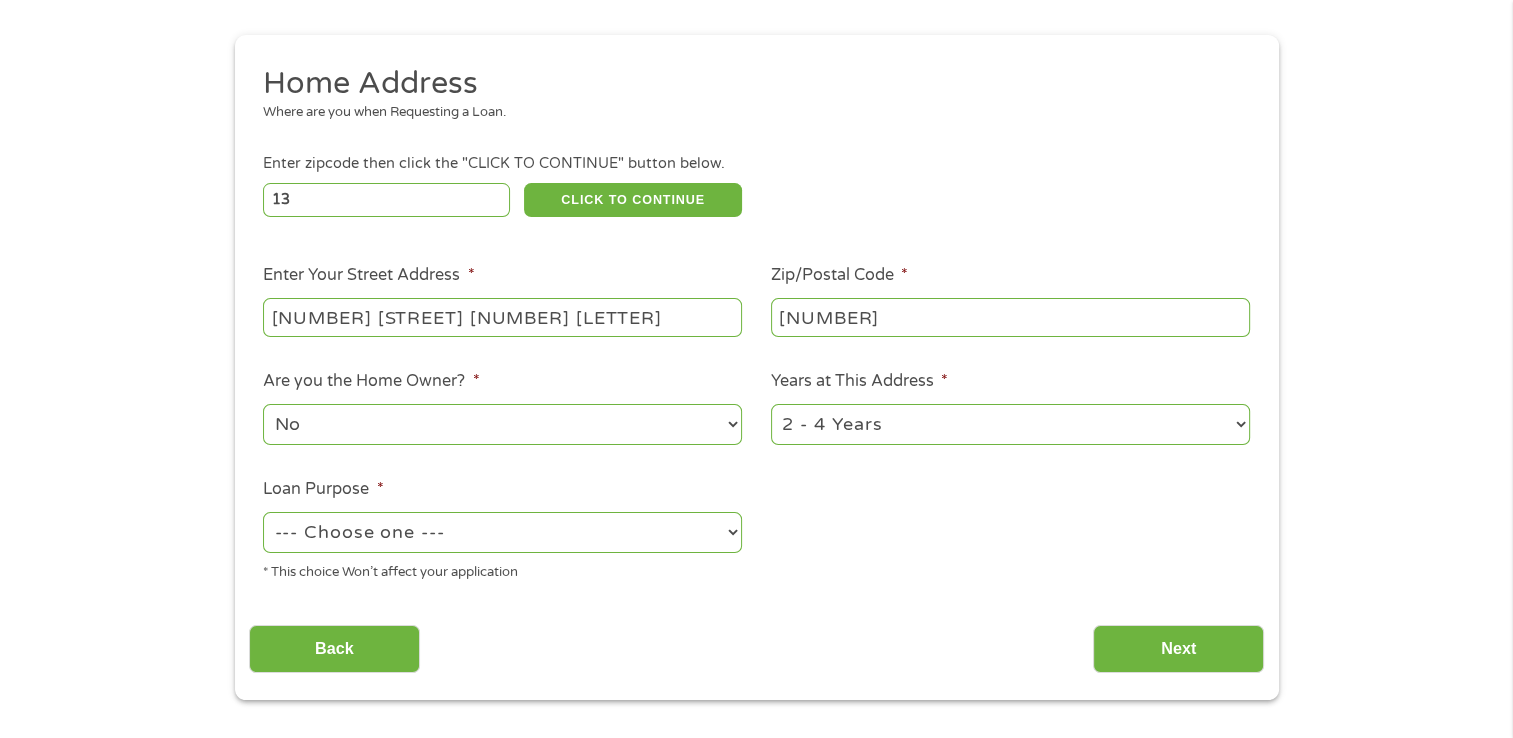 click on "--- Choose one --- Pay Bills Debt Consolidation Home Improvement Major Purchase Car Loan Short Term Cash Medical Expenses Other" at bounding box center (502, 532) 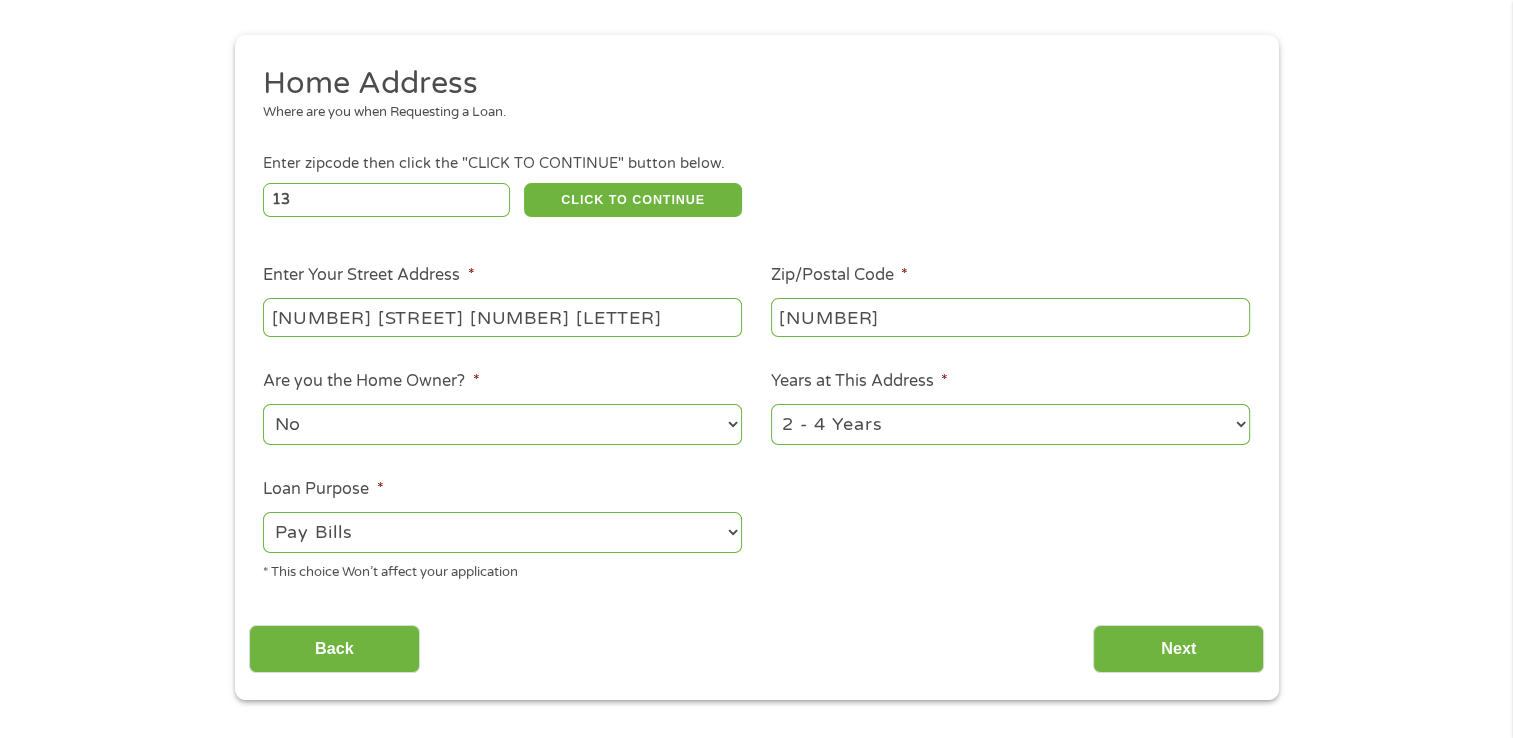 click on "--- Choose one --- Pay Bills Debt Consolidation Home Improvement Major Purchase Car Loan Short Term Cash Medical Expenses Other" at bounding box center [502, 532] 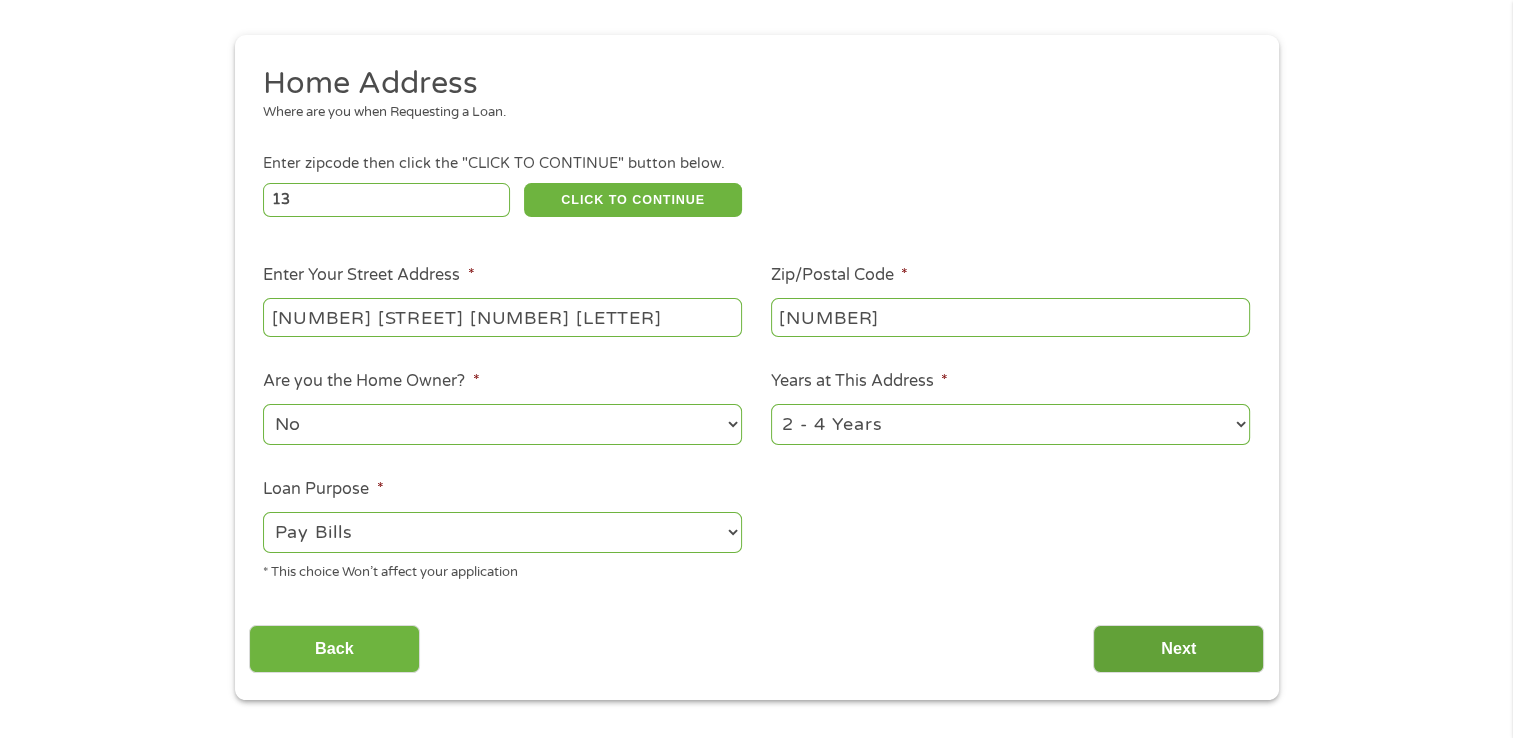 click on "Next" at bounding box center [1178, 649] 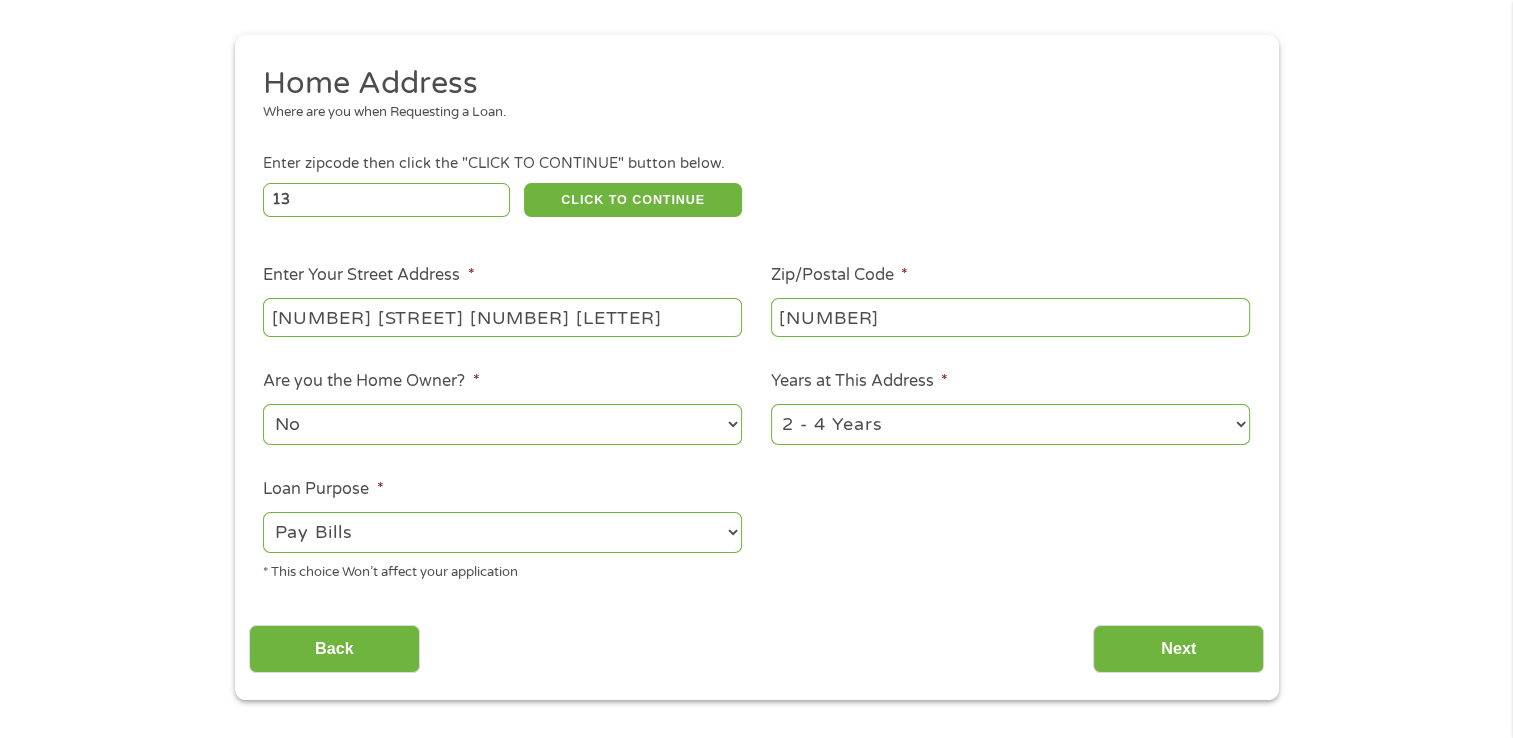scroll, scrollTop: 8, scrollLeft: 8, axis: both 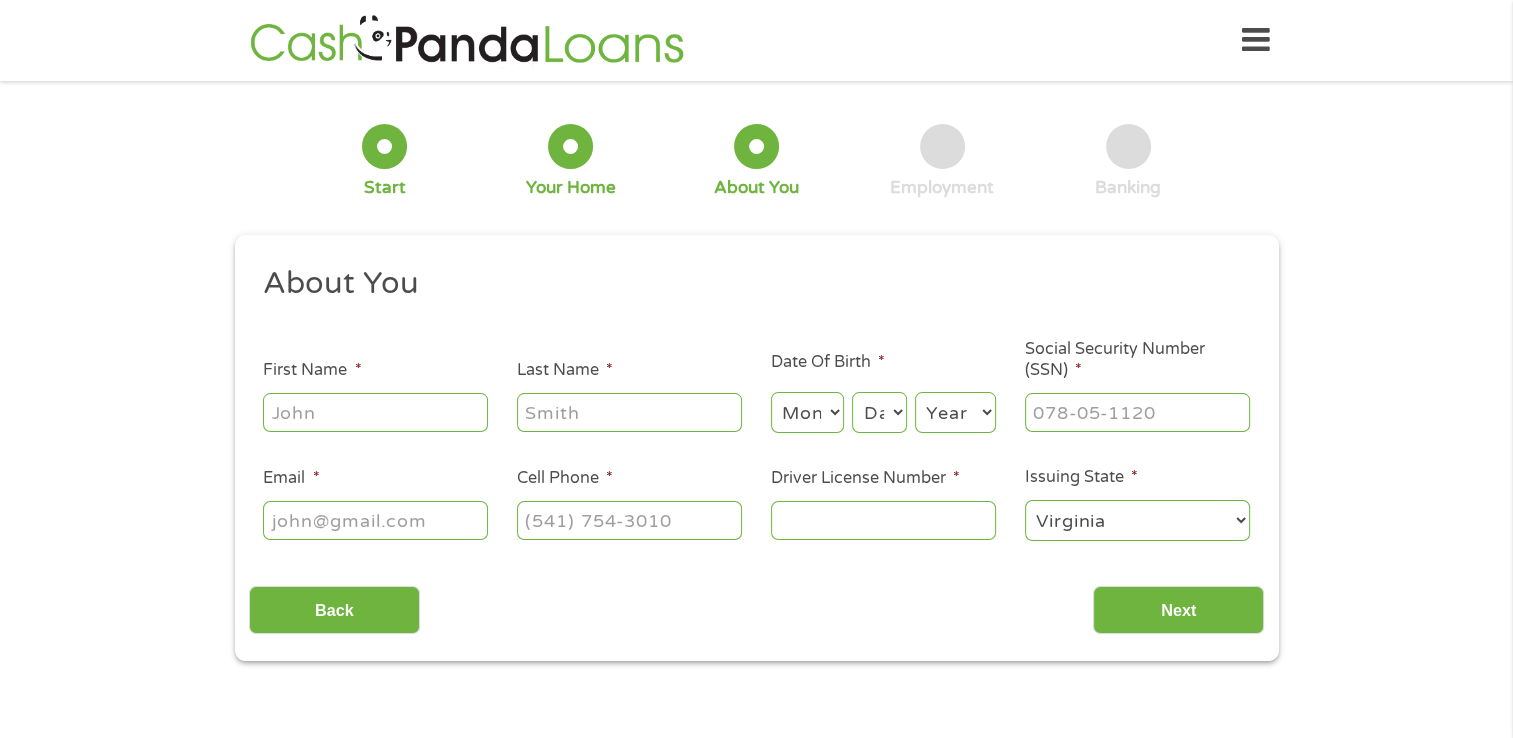 click on "First Name *" at bounding box center [375, 412] 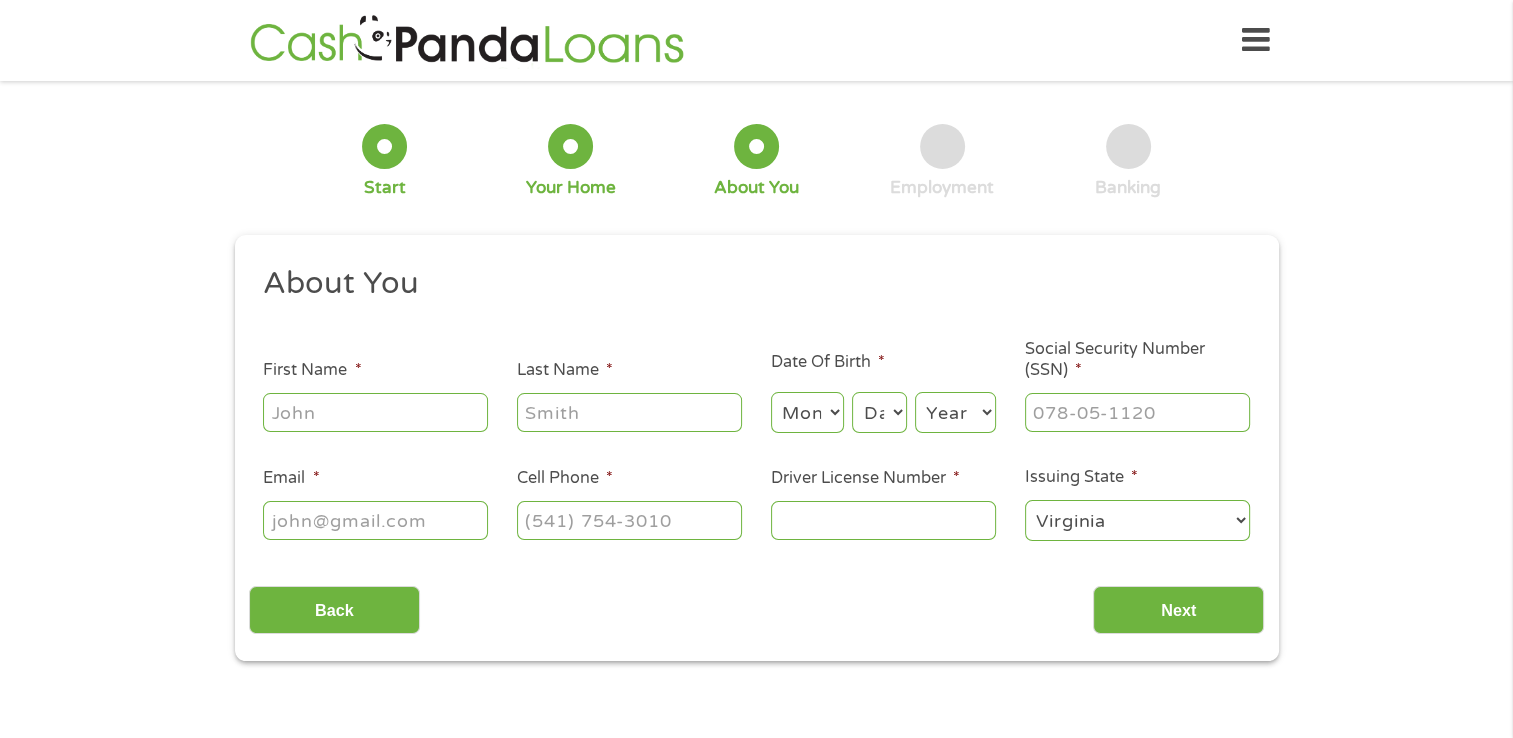 type on "[FIRST]" 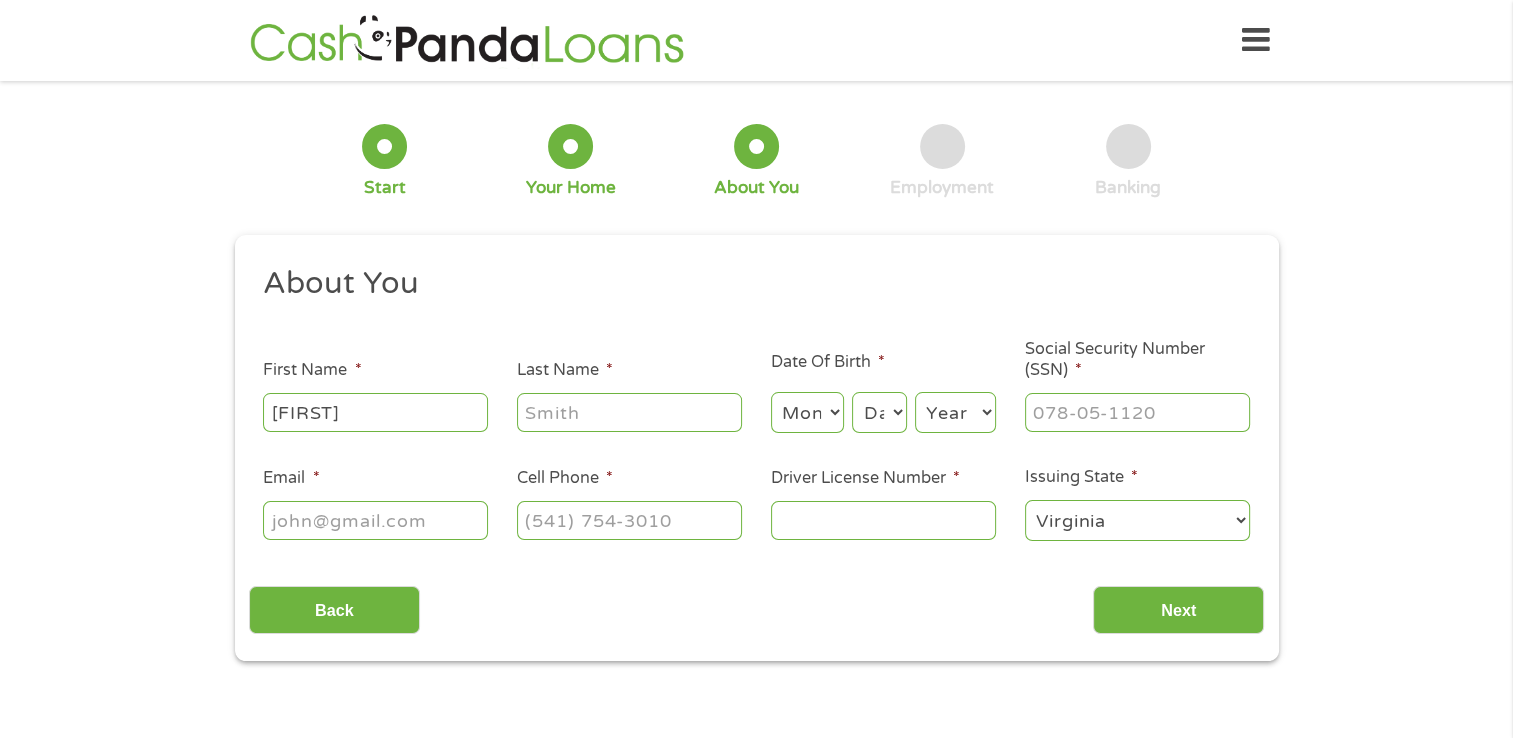 type on "[LAST]" 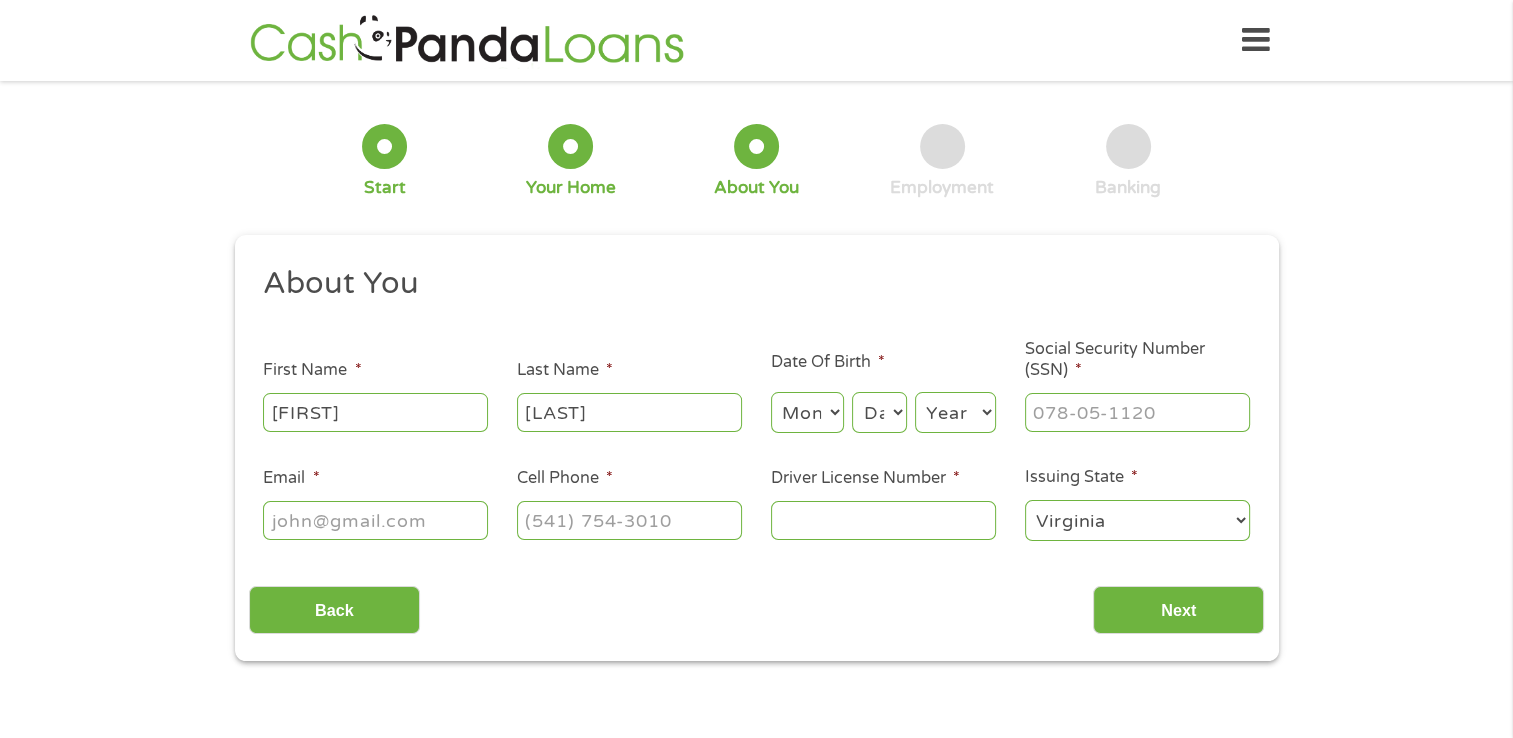 select on "5" 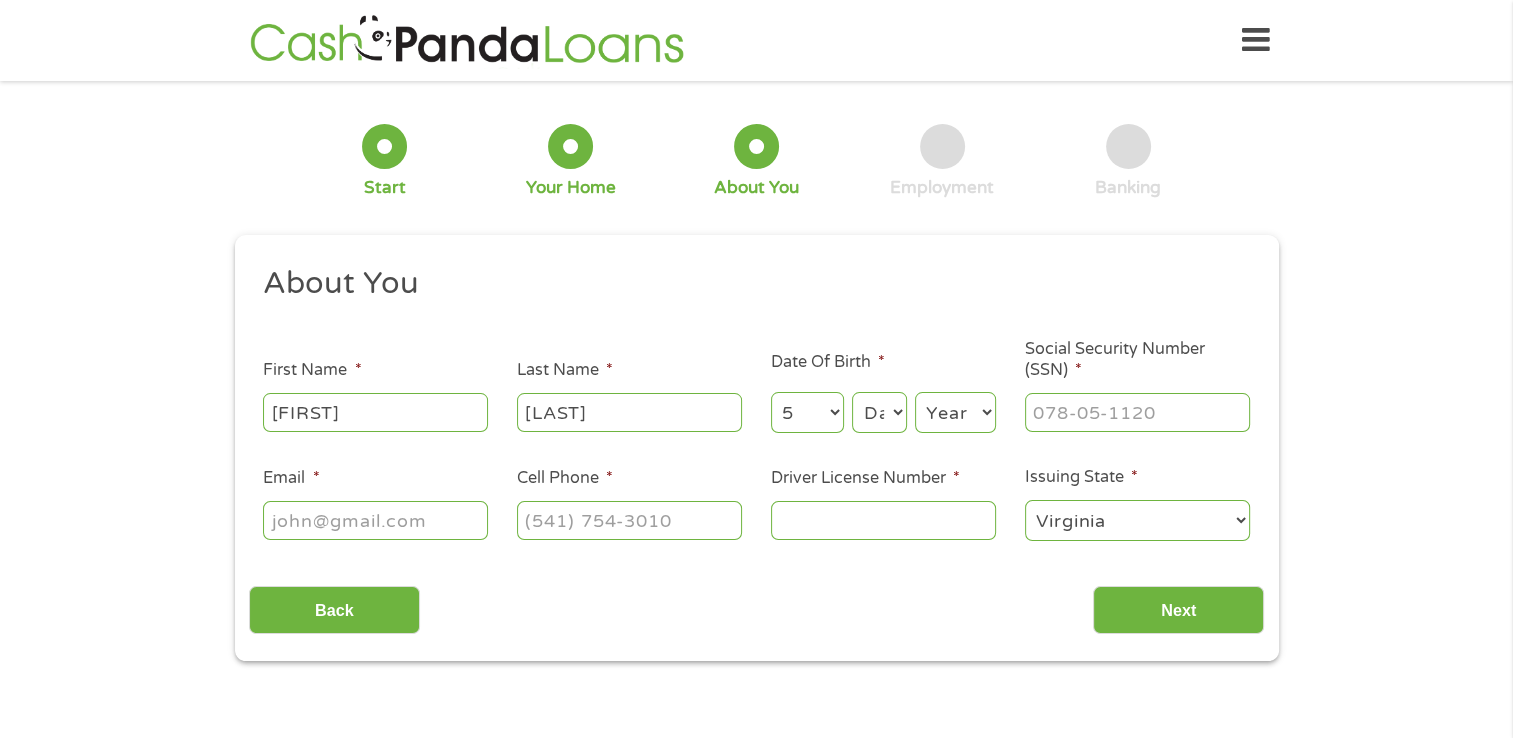 select on "18" 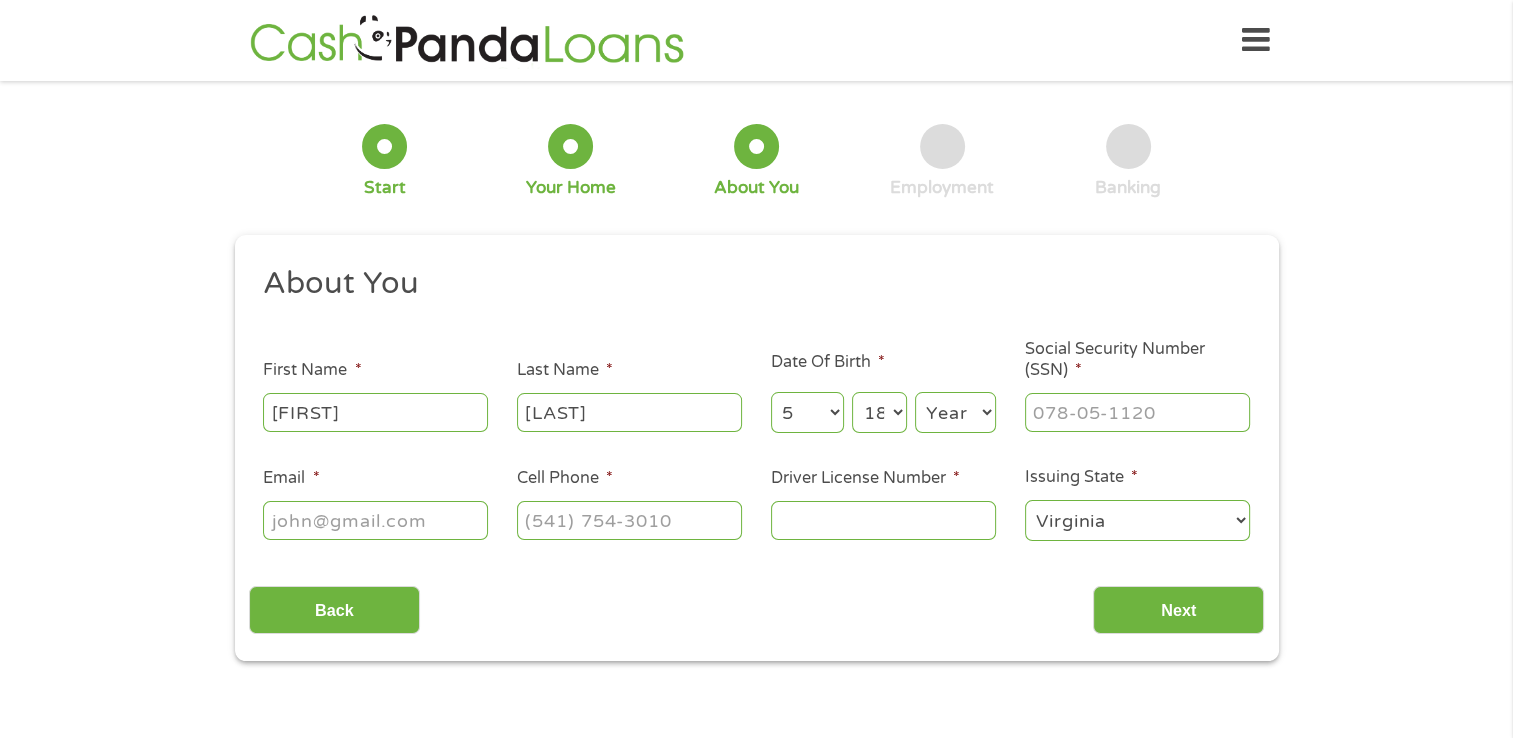 select on "2002" 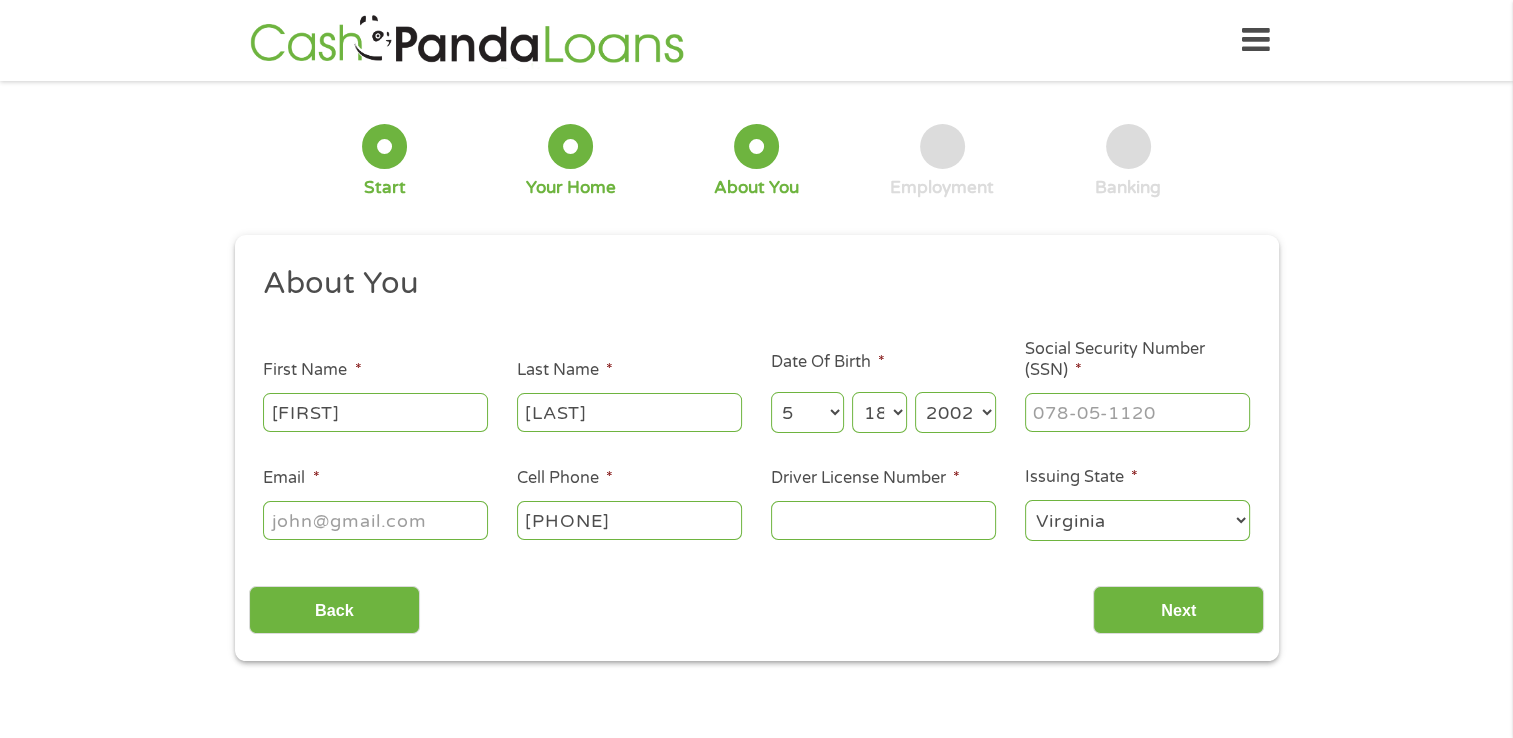 type on "[PHONE]" 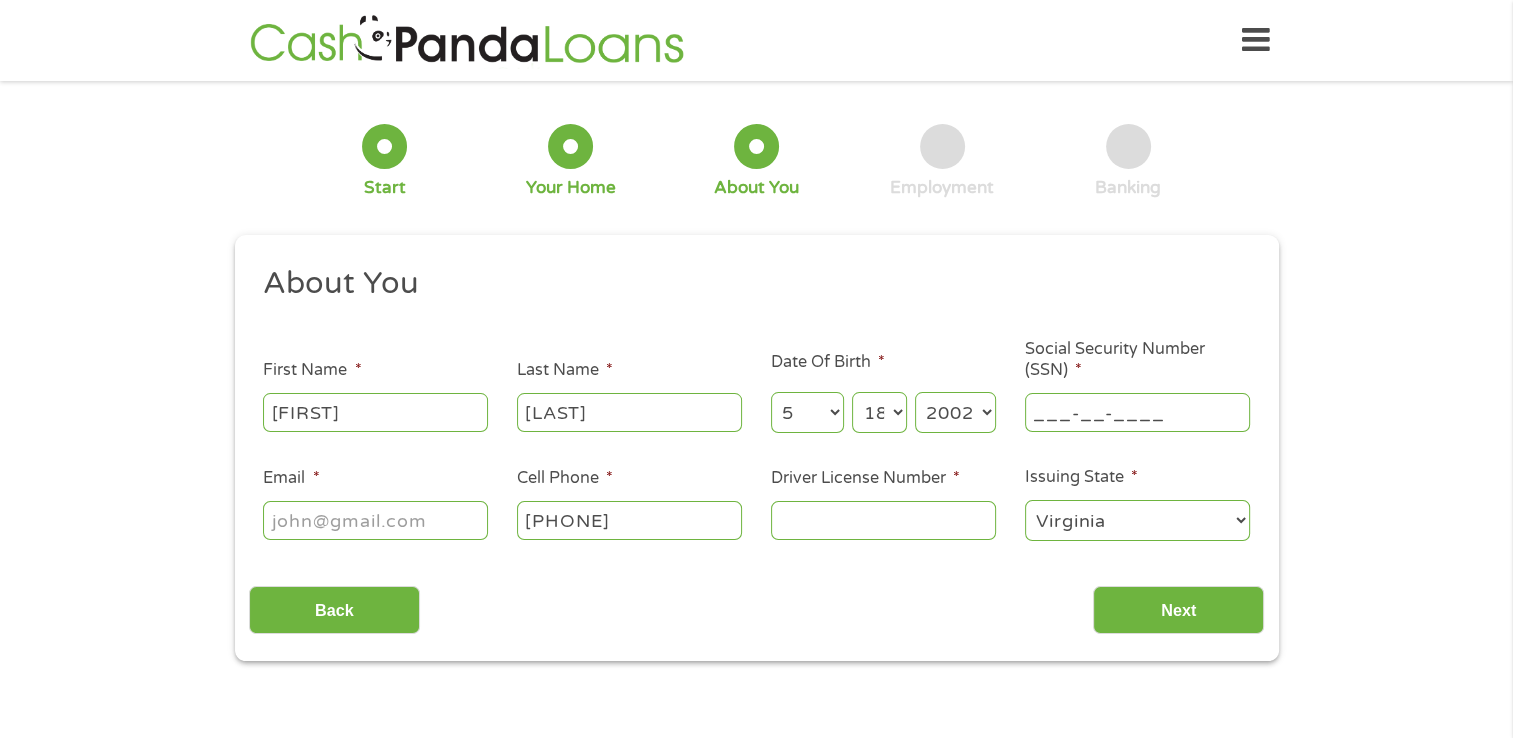 click on "___-__-____" at bounding box center [1137, 412] 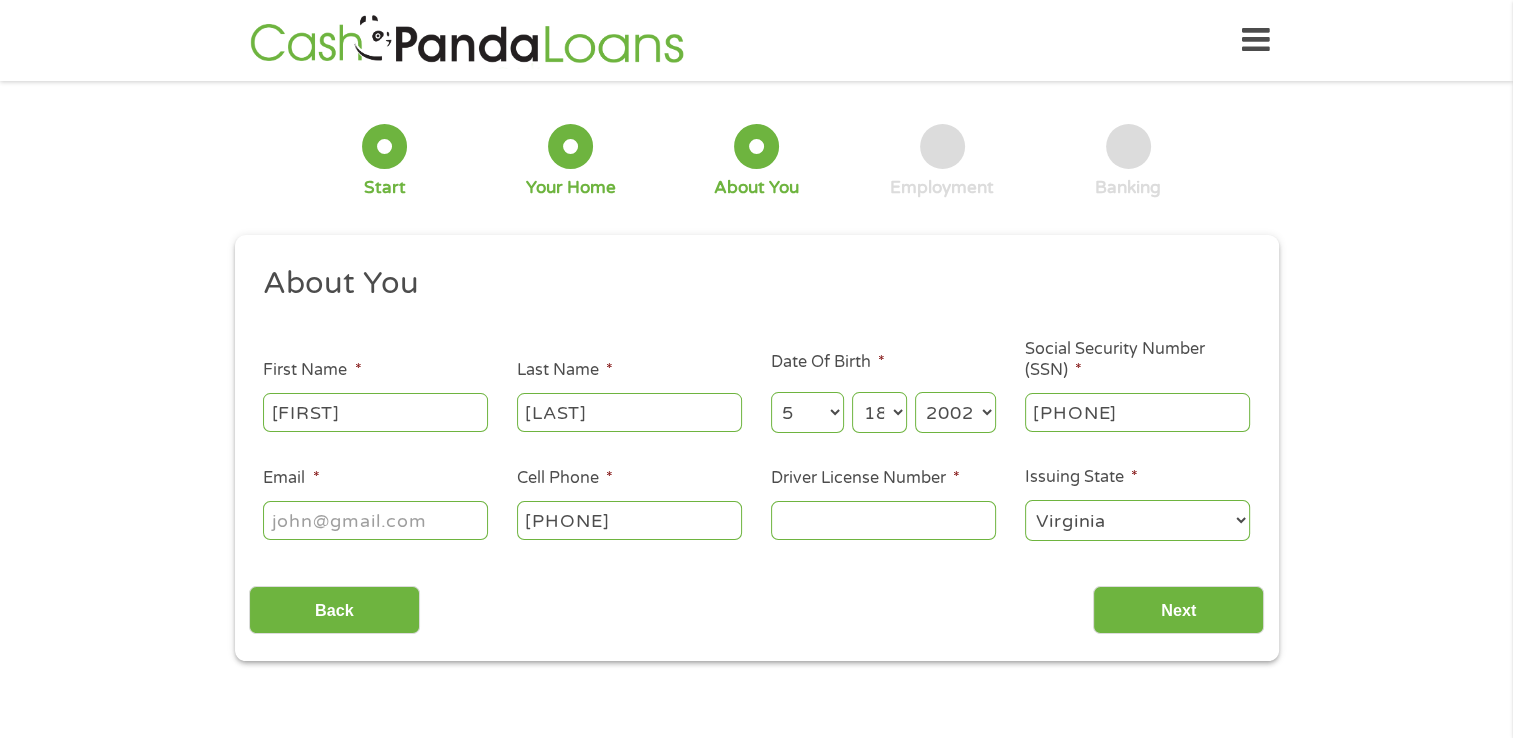type on "[PHONE]" 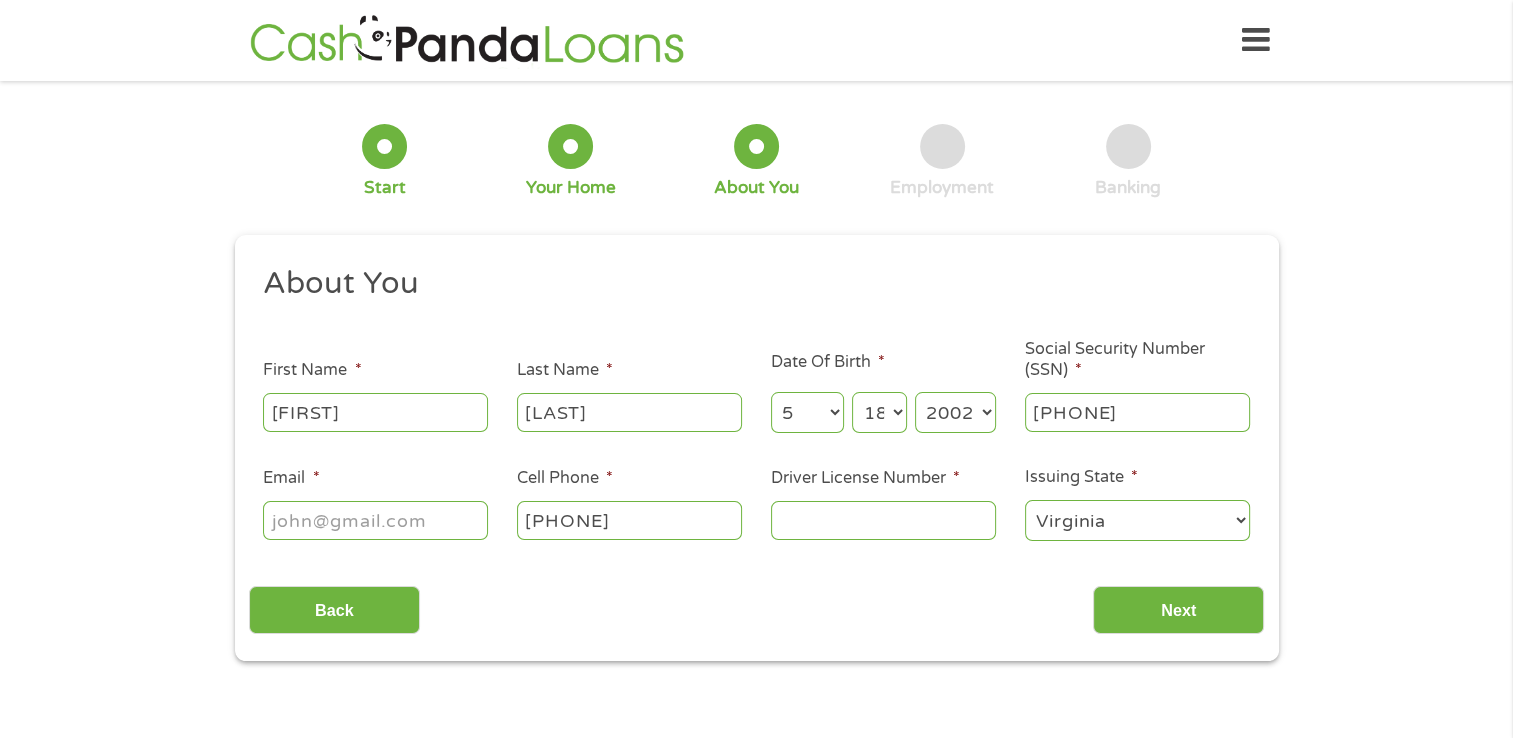 click on "Email *" at bounding box center [375, 520] 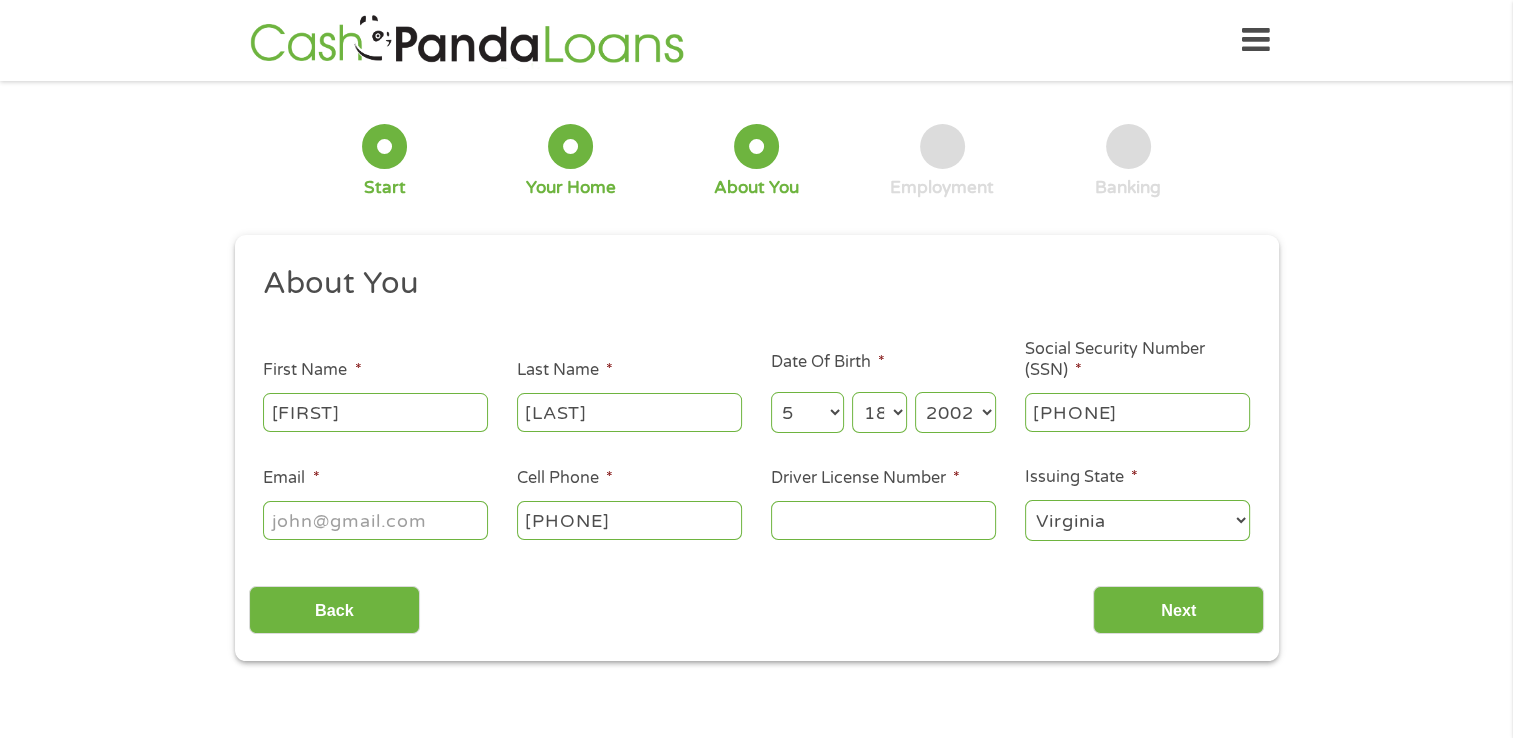 type on "[EMAIL]" 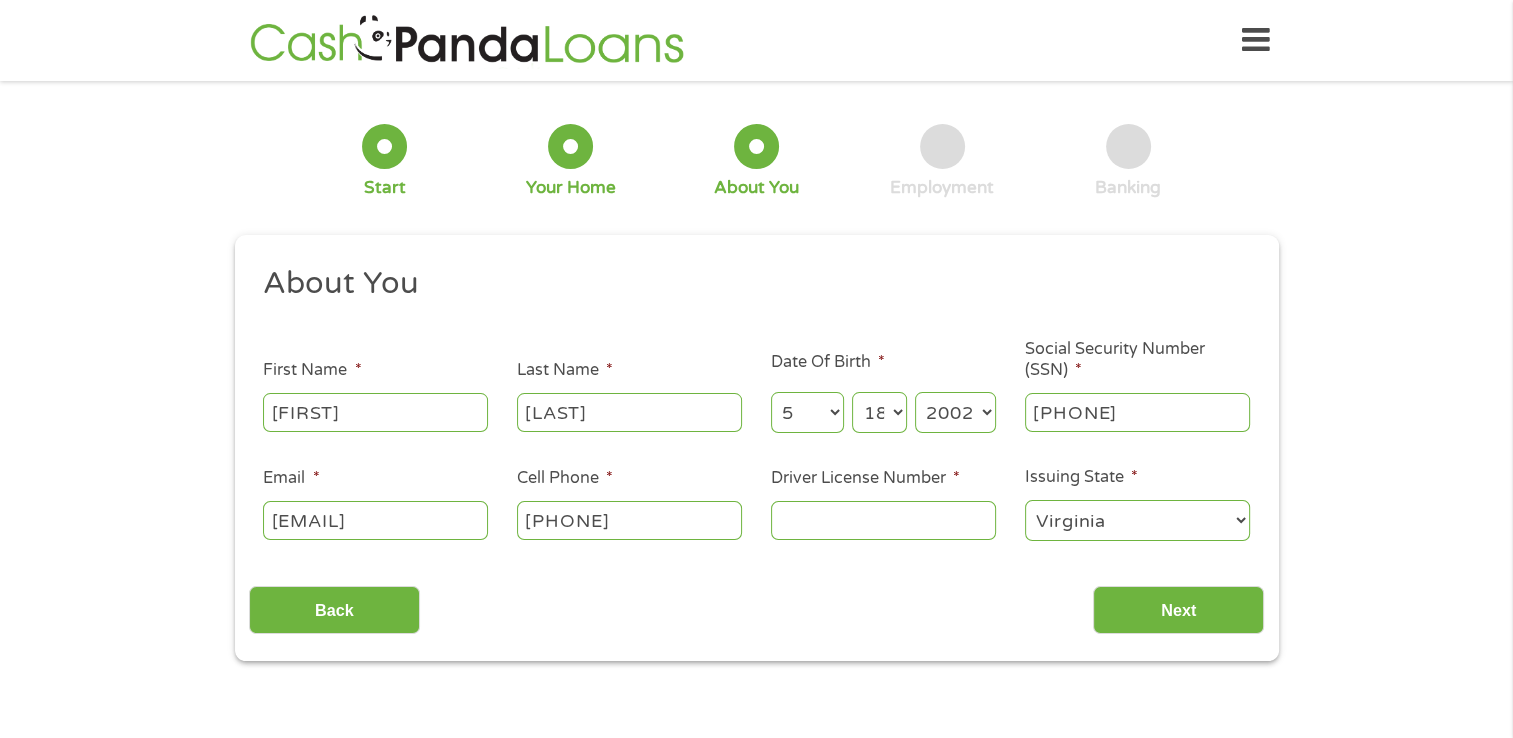 click on "Driver License Number *" at bounding box center (883, 520) 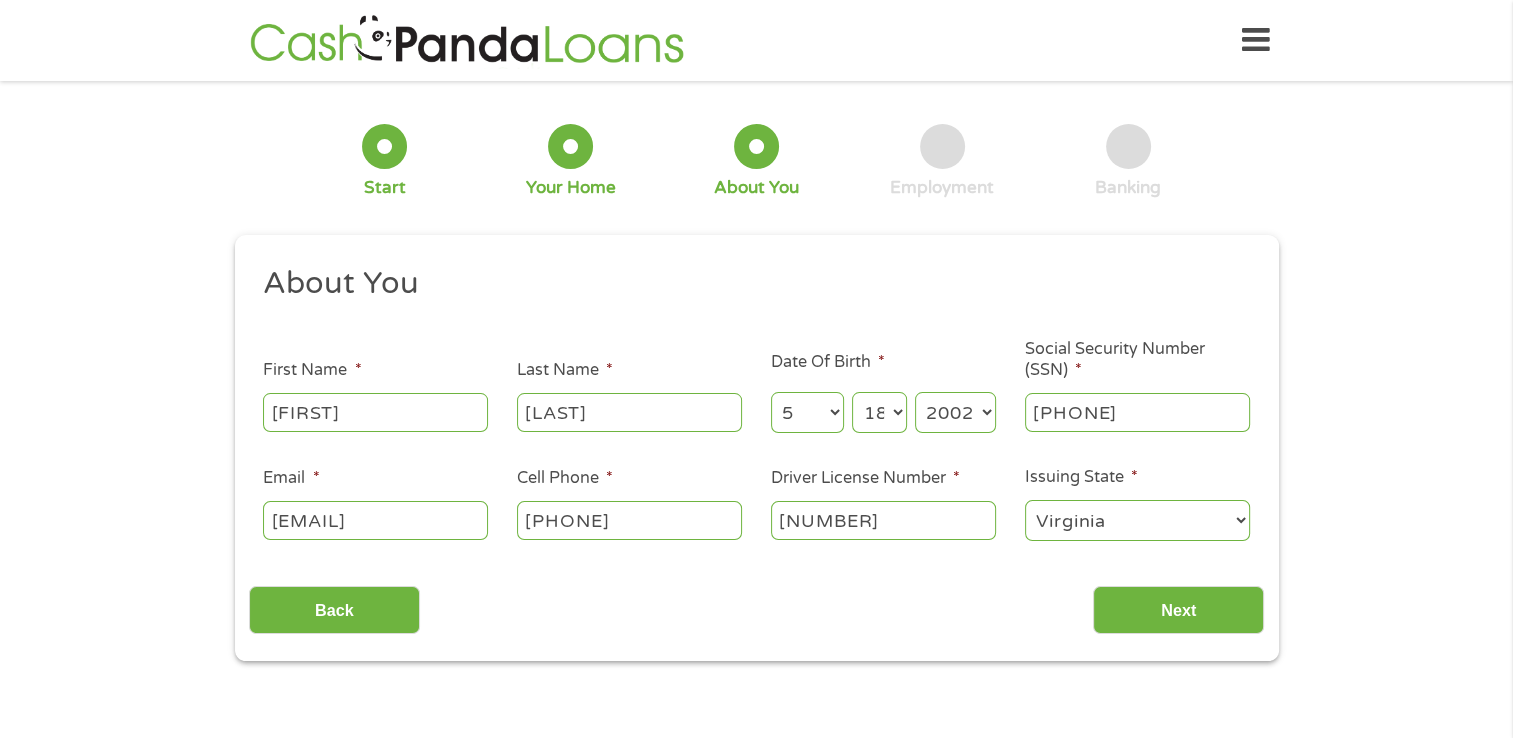 type on "[NUMBER]" 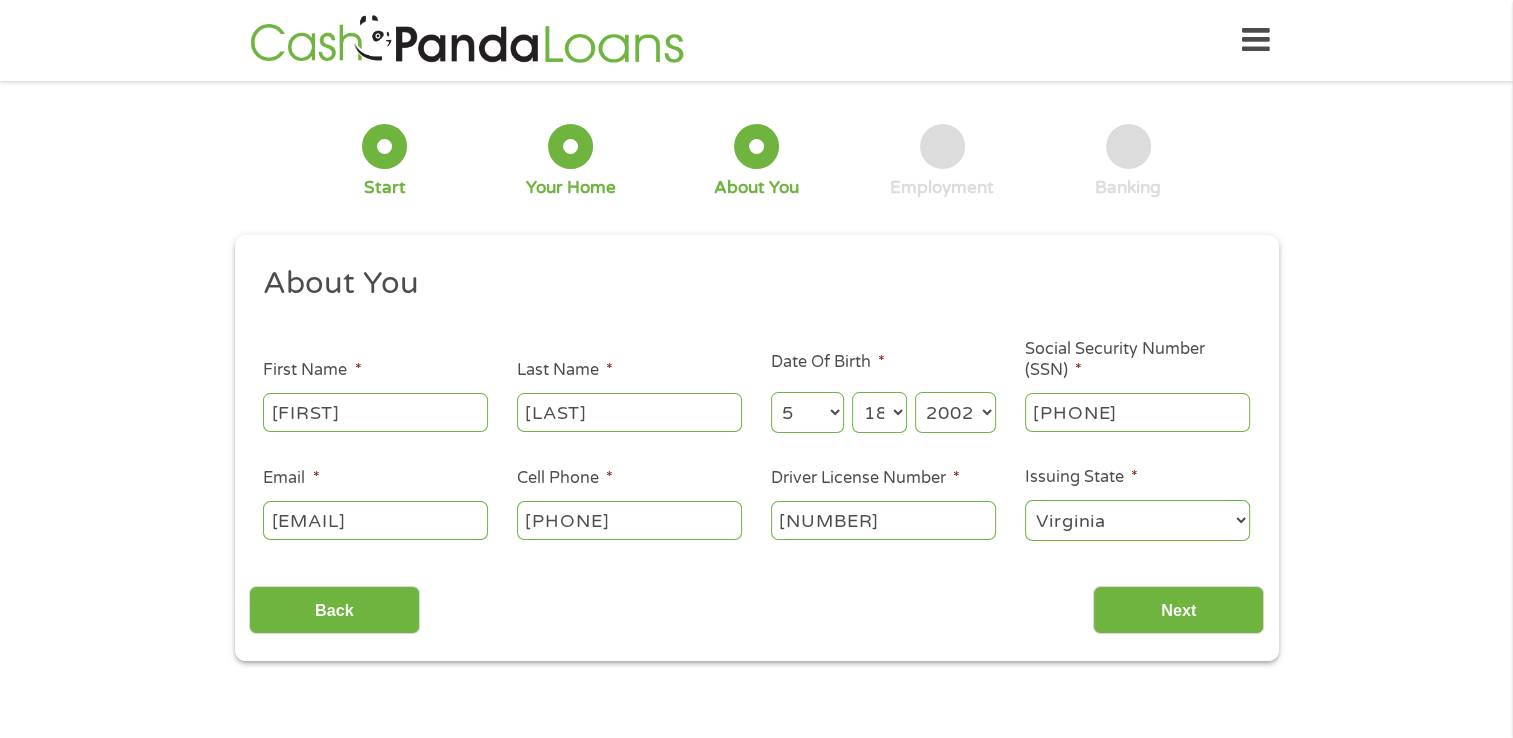 click on "Alabama Alaska Arizona Arkansas California Colorado Connecticut Delaware District of Columbia Florida Georgia Hawaii Idaho Illinois Indiana Iowa Kansas Kentucky Louisiana Maine Maryland Massachusetts Michigan Minnesota Mississippi Missouri Montana Nebraska Nevada New Hampshire New Jersey New Mexico New York North Carolina North Dakota Ohio Oklahoma Oregon Pennsylvania Rhode Island South Carolina South Dakota Tennessee Texas Utah Vermont Virginia Washington West Virginia Wisconsin Wyoming" at bounding box center (1137, 520) 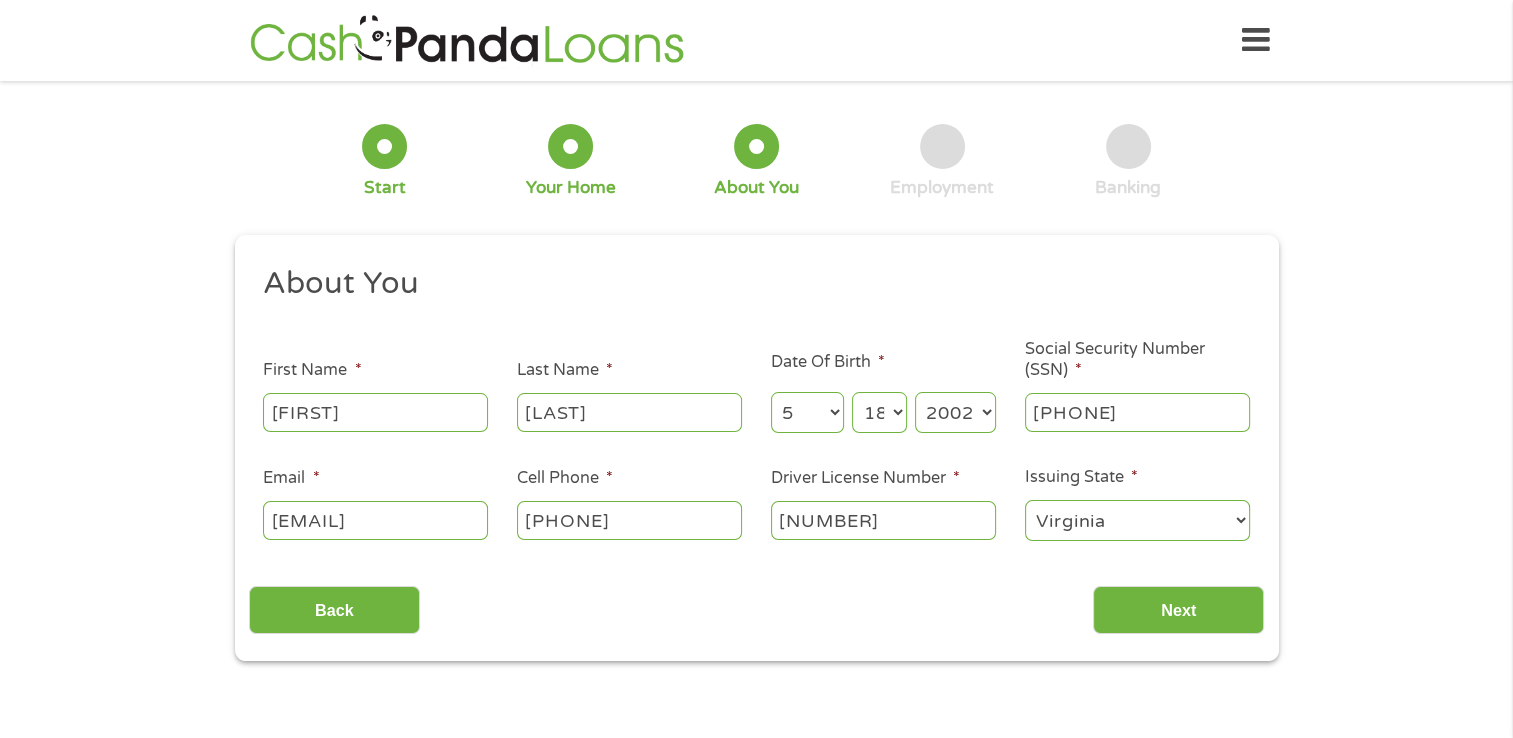 select on "North Carolina" 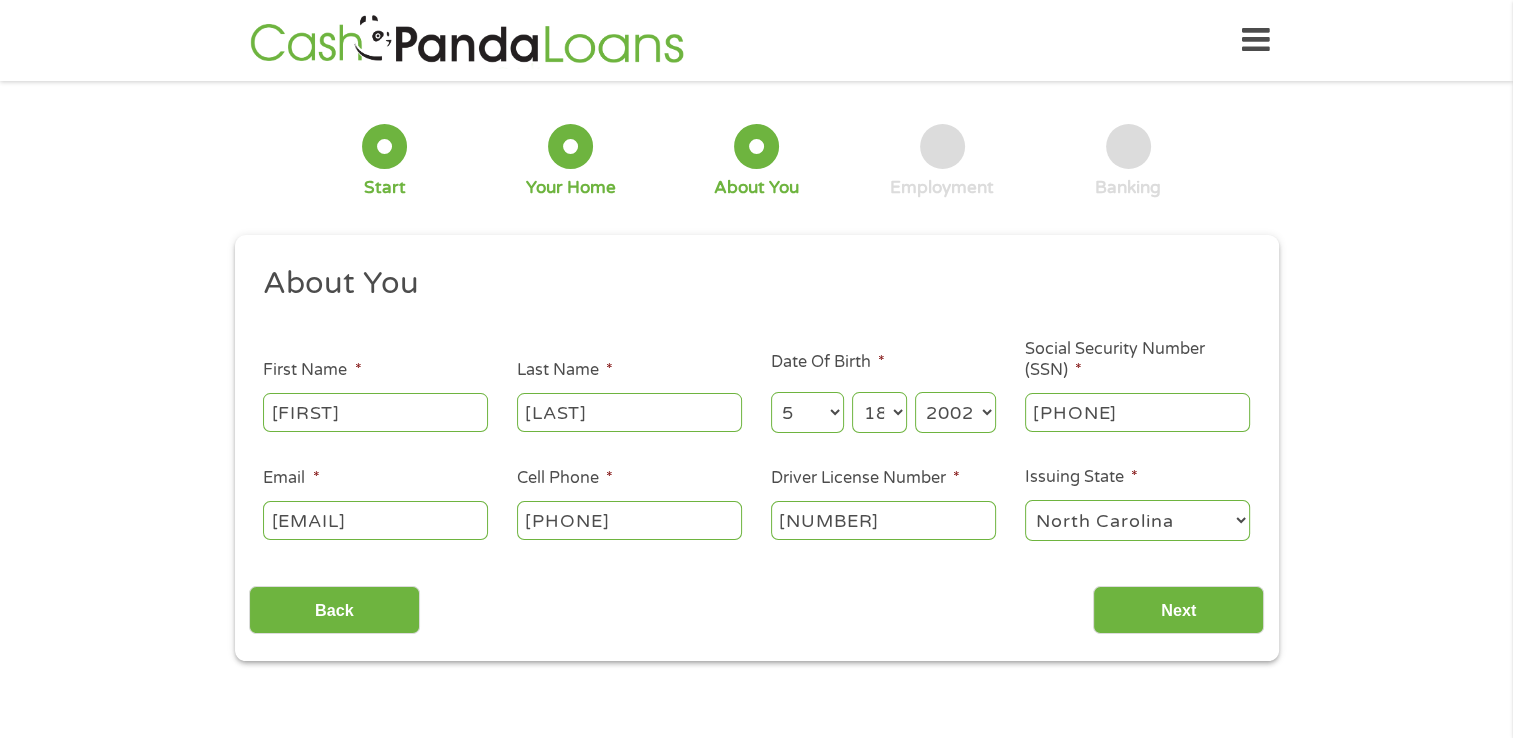 click on "Alabama Alaska Arizona Arkansas California Colorado Connecticut Delaware District of Columbia Florida Georgia Hawaii Idaho Illinois Indiana Iowa Kansas Kentucky Louisiana Maine Maryland Massachusetts Michigan Minnesota Mississippi Missouri Montana Nebraska Nevada New Hampshire New Jersey New Mexico New York North Carolina North Dakota Ohio Oklahoma Oregon Pennsylvania Rhode Island South Carolina South Dakota Tennessee Texas Utah Vermont Virginia Washington West Virginia Wisconsin Wyoming" at bounding box center (1137, 520) 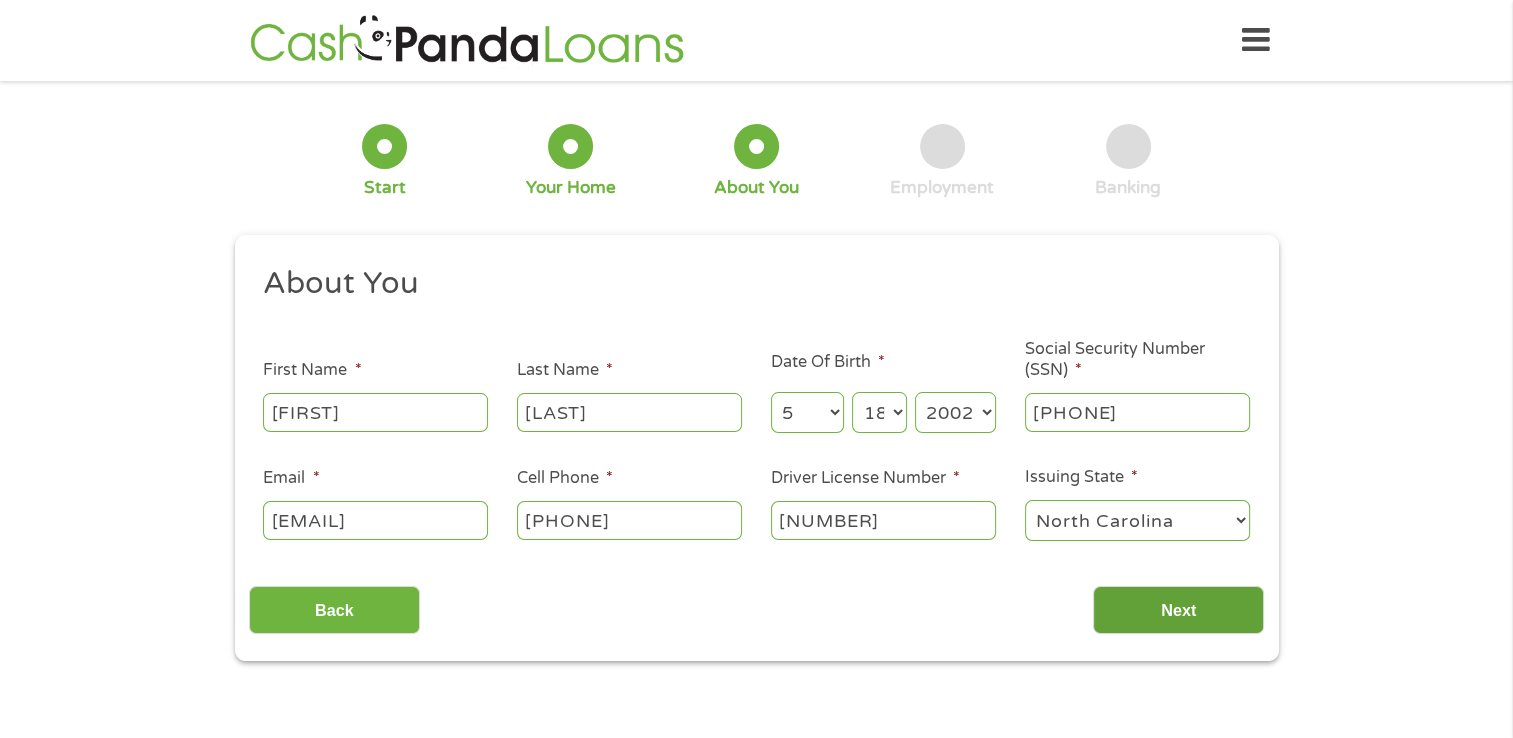 click on "Next" at bounding box center (1178, 610) 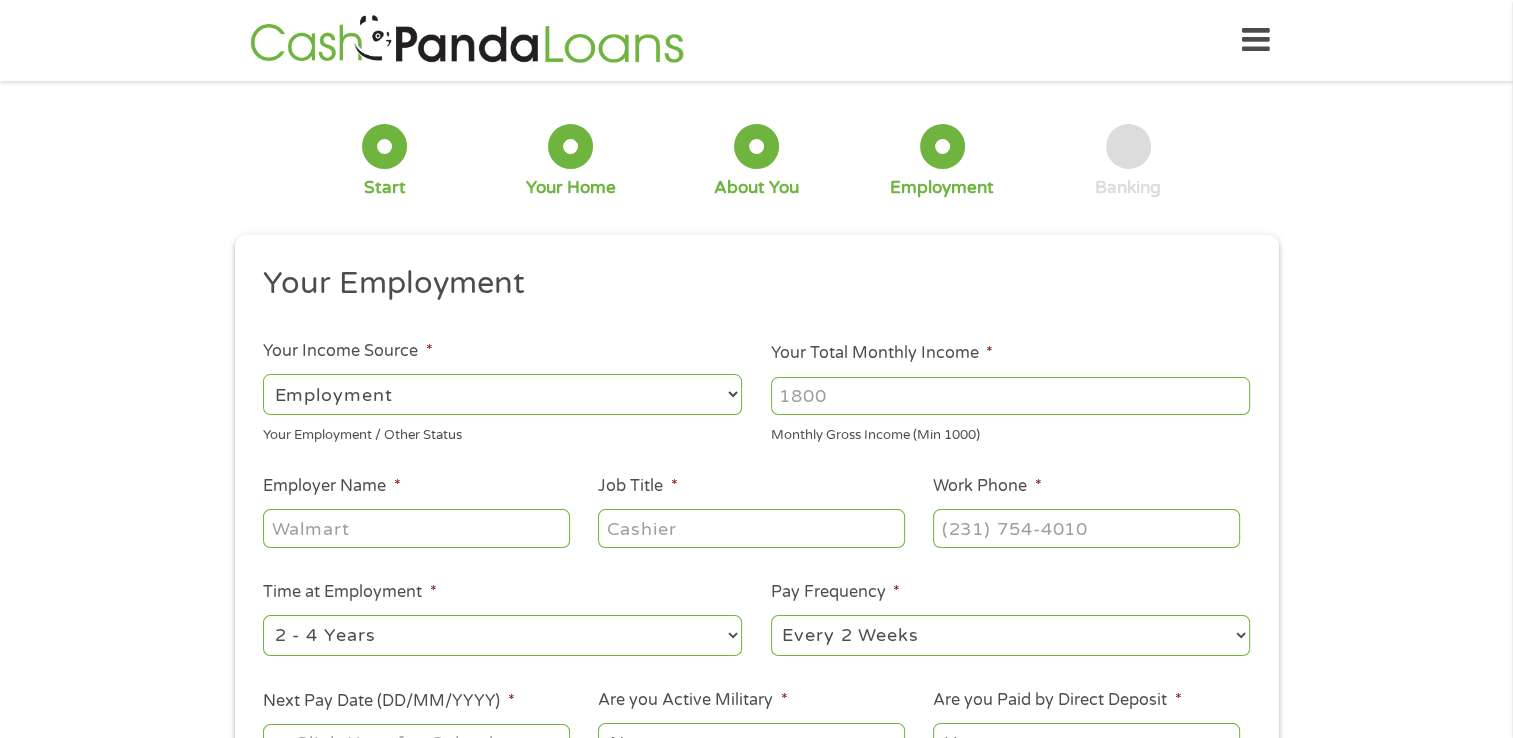 scroll, scrollTop: 8, scrollLeft: 8, axis: both 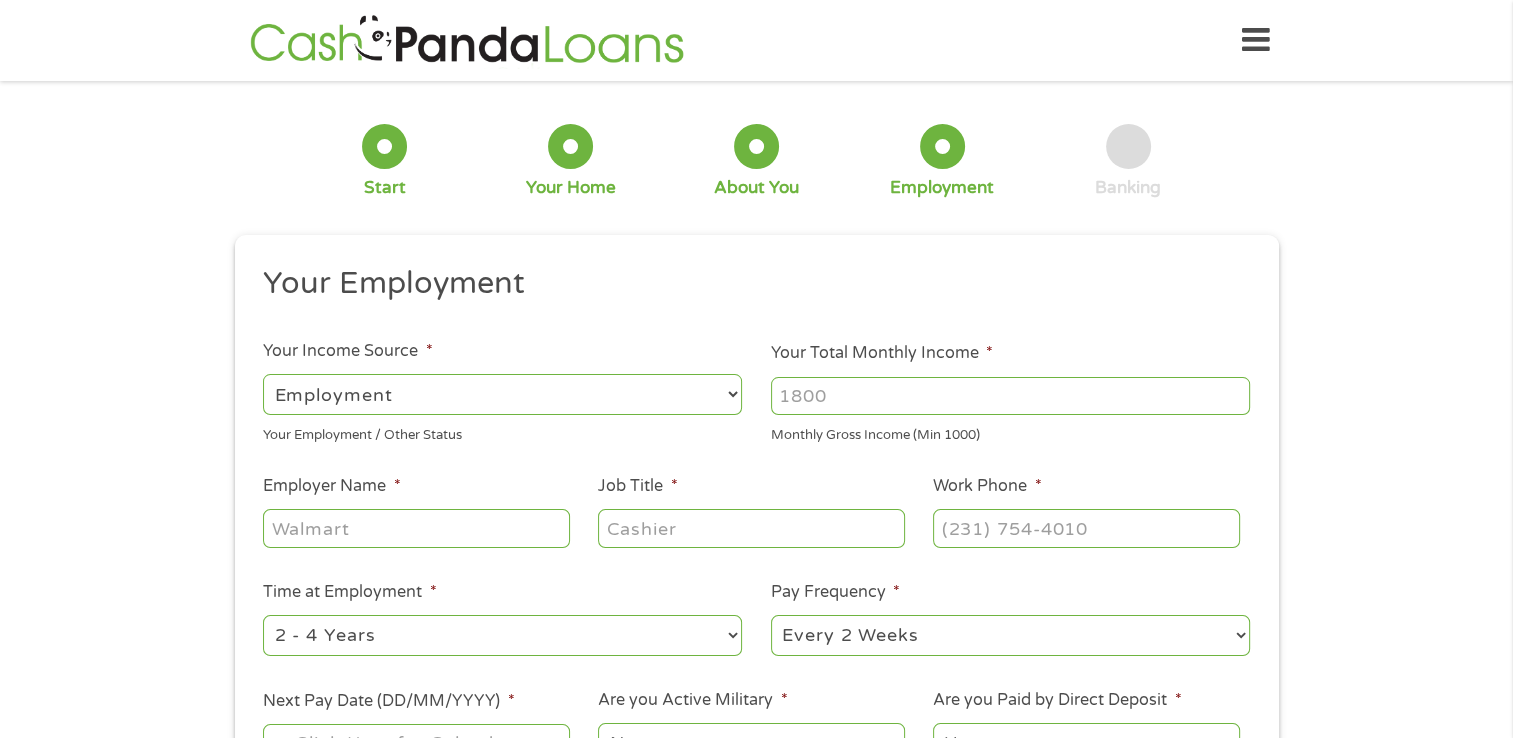 click on "--- Choose one --- Employment Self Employed Benefits" at bounding box center [502, 394] 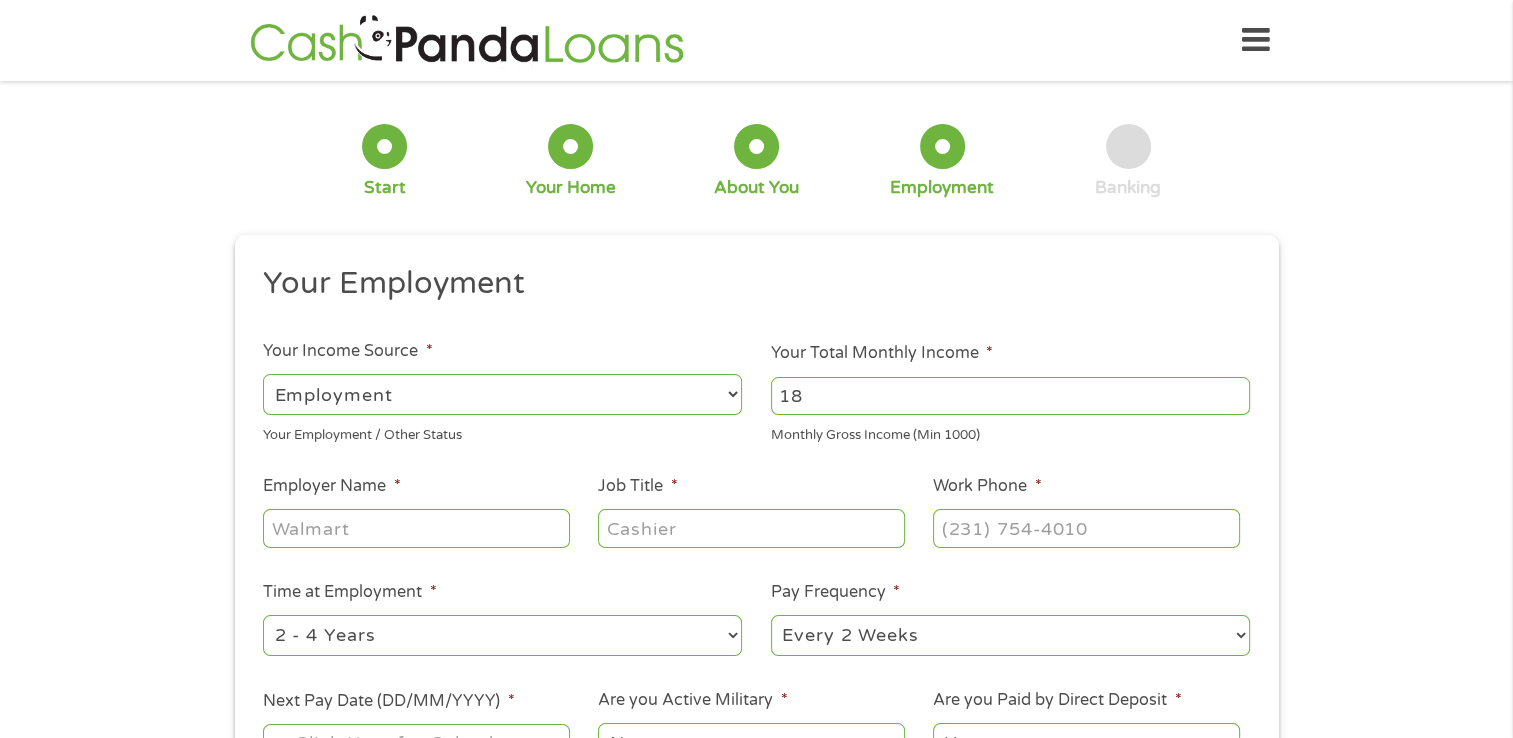 type on "1" 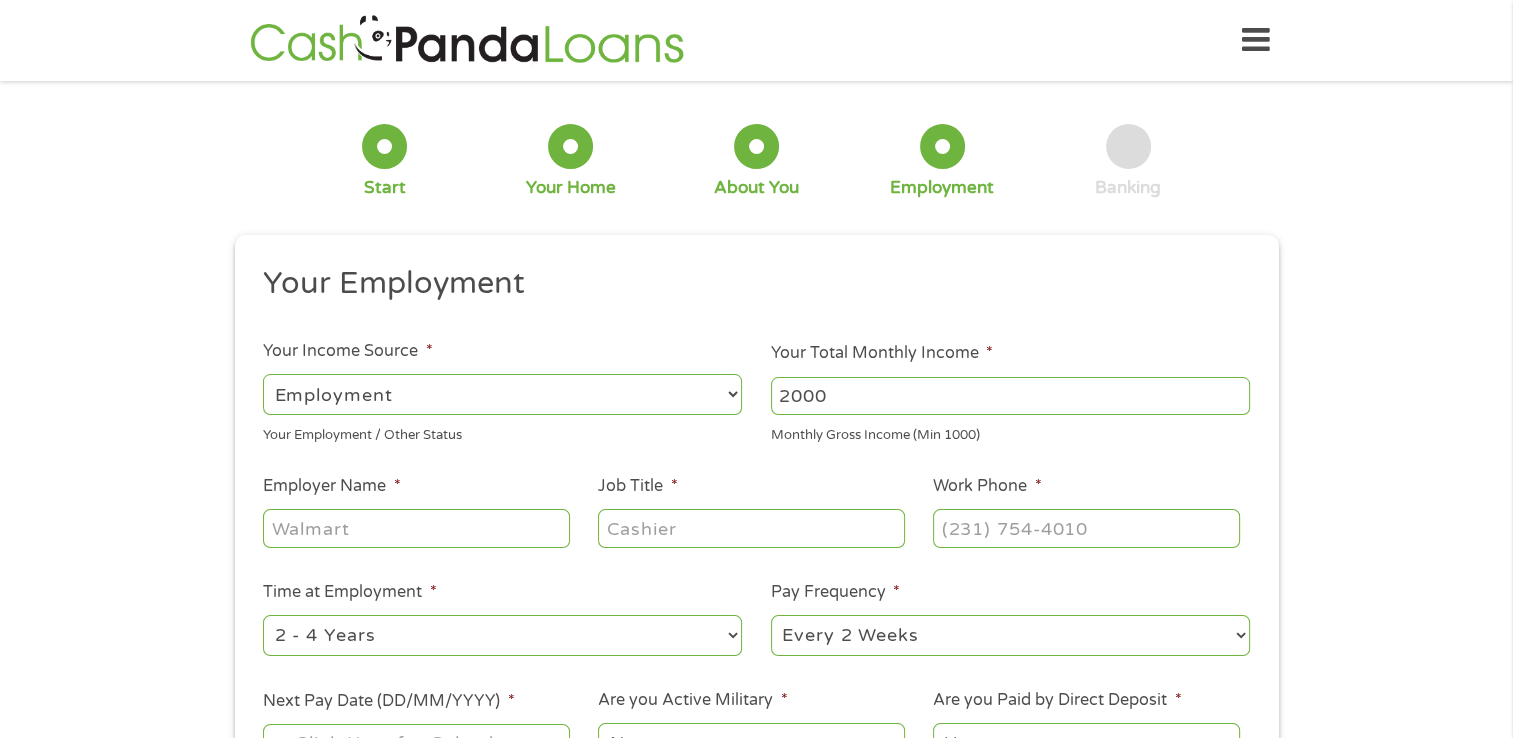 type on "2000" 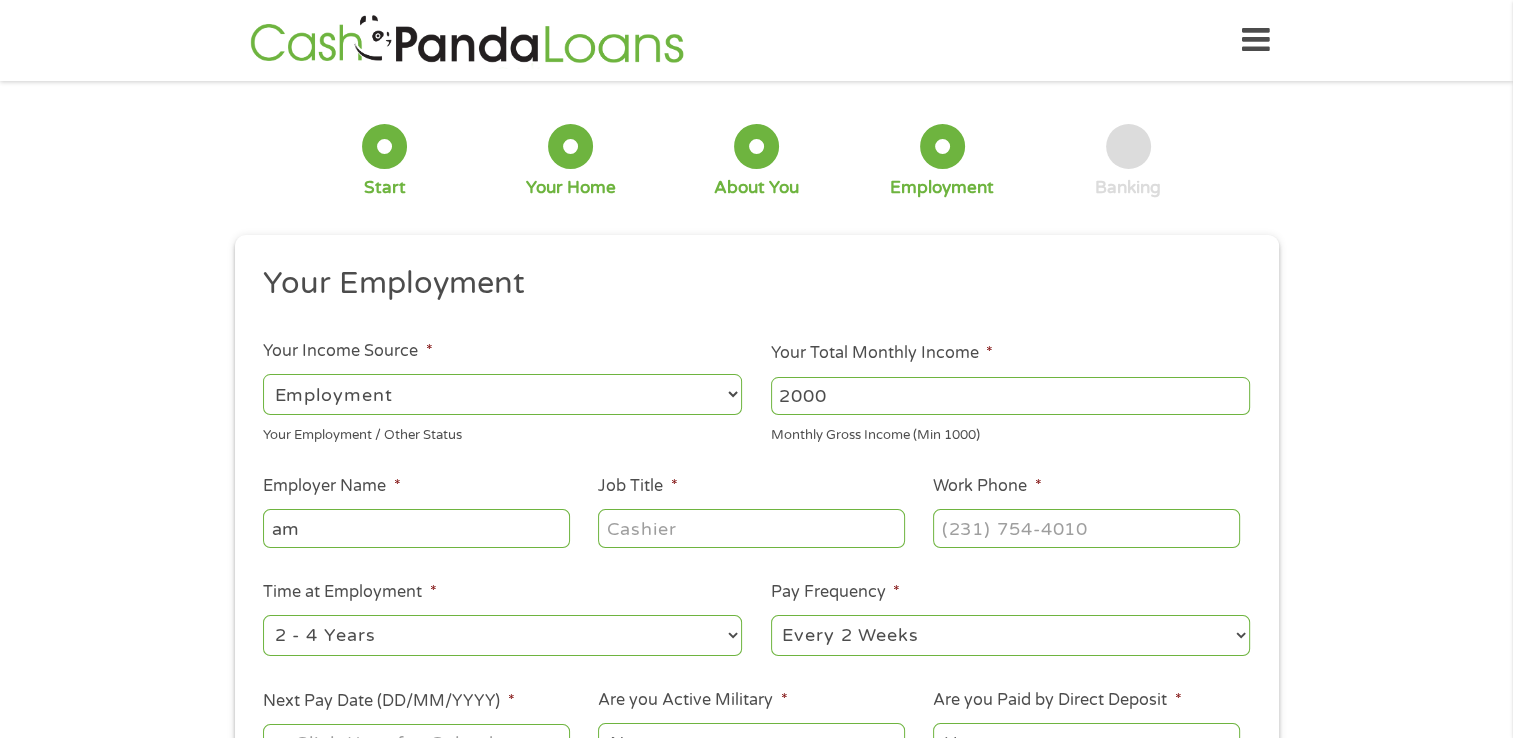 type on "a" 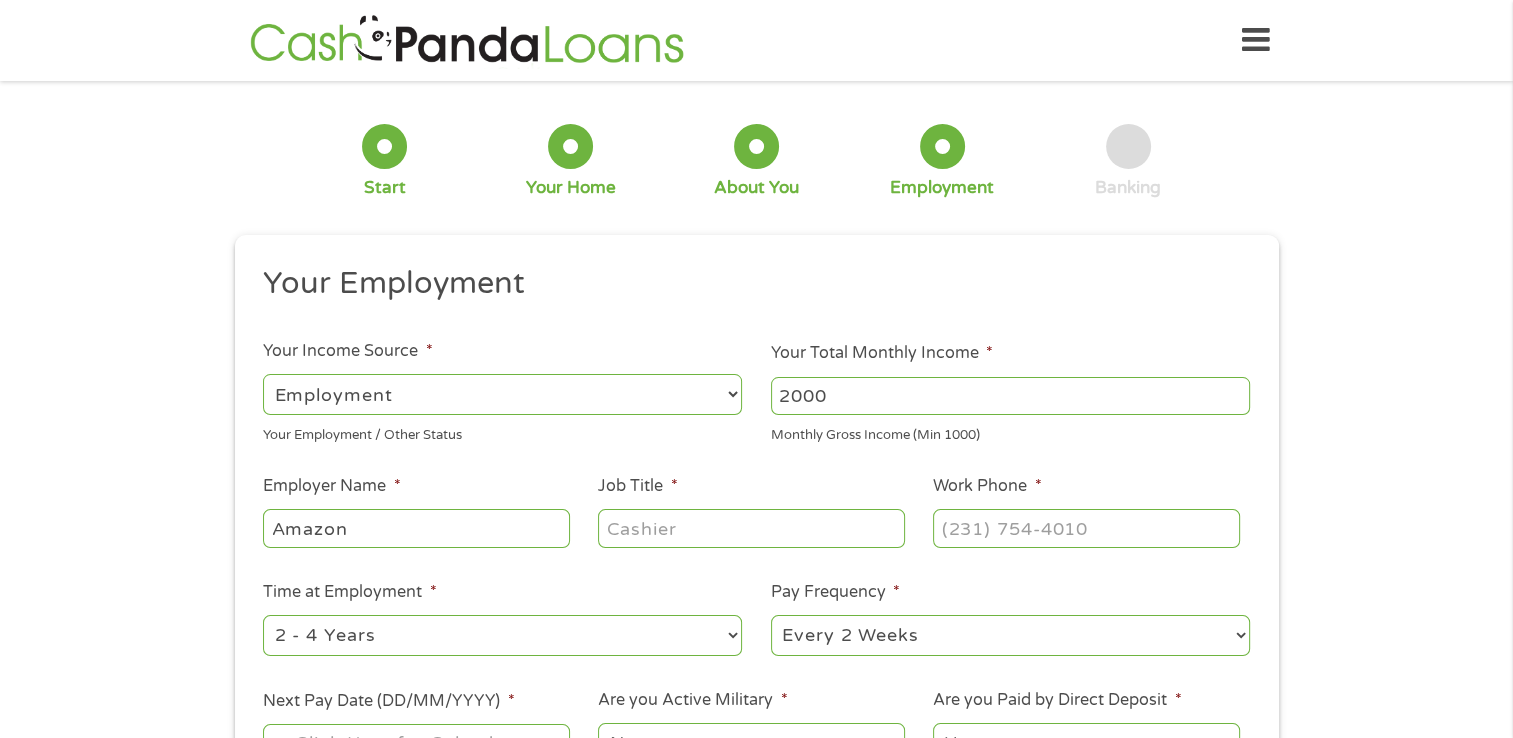 type on "Amazon" 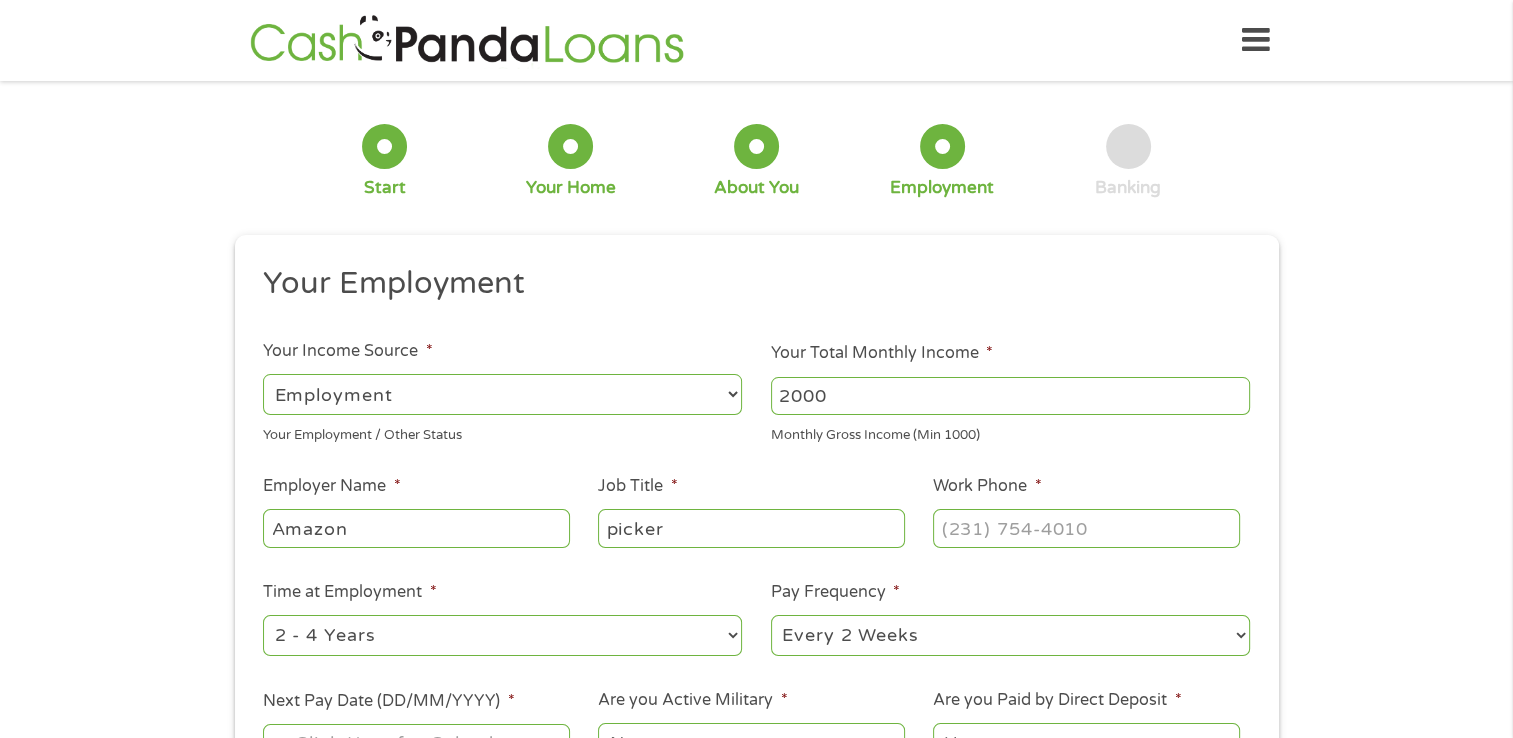 type on "picker" 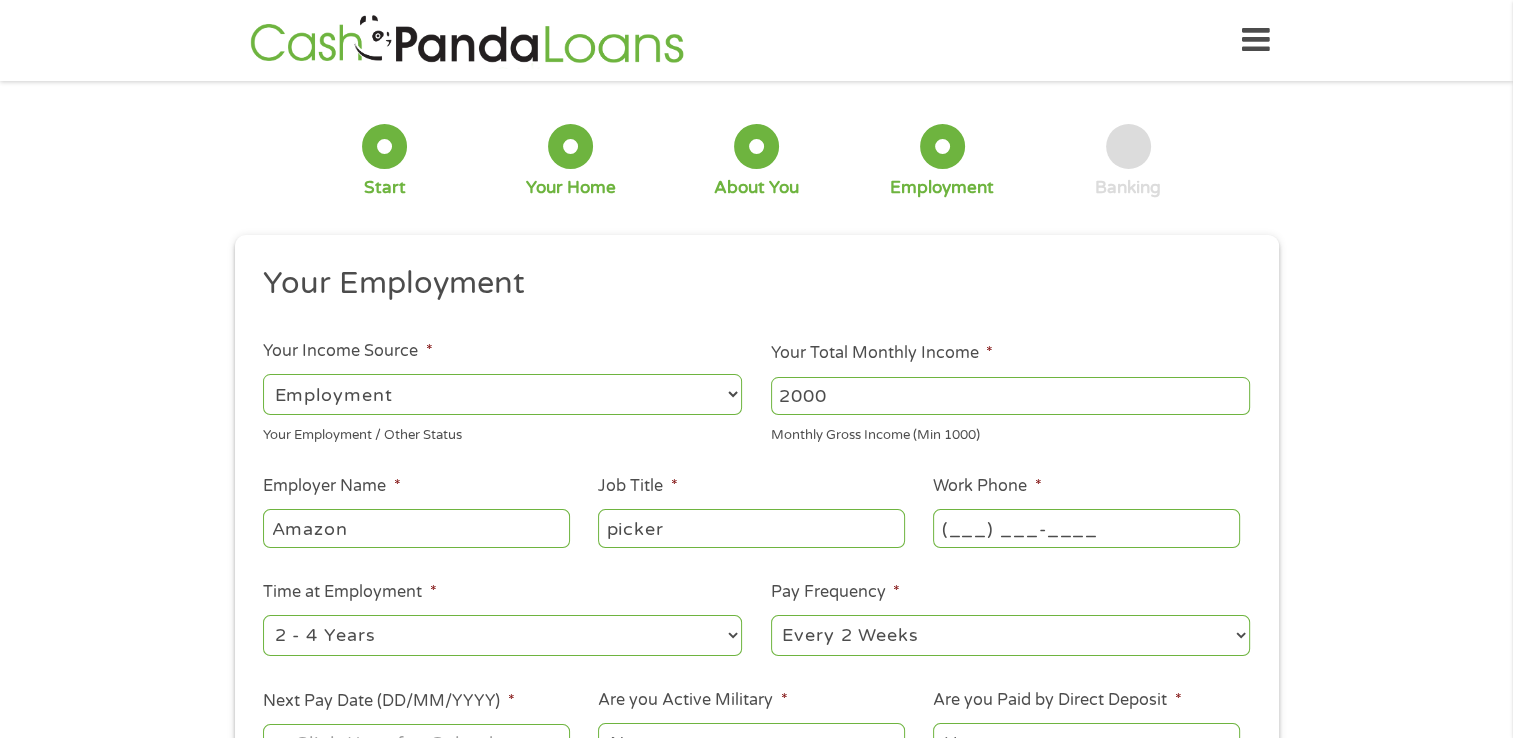 click on "(___) ___-____" at bounding box center [1086, 528] 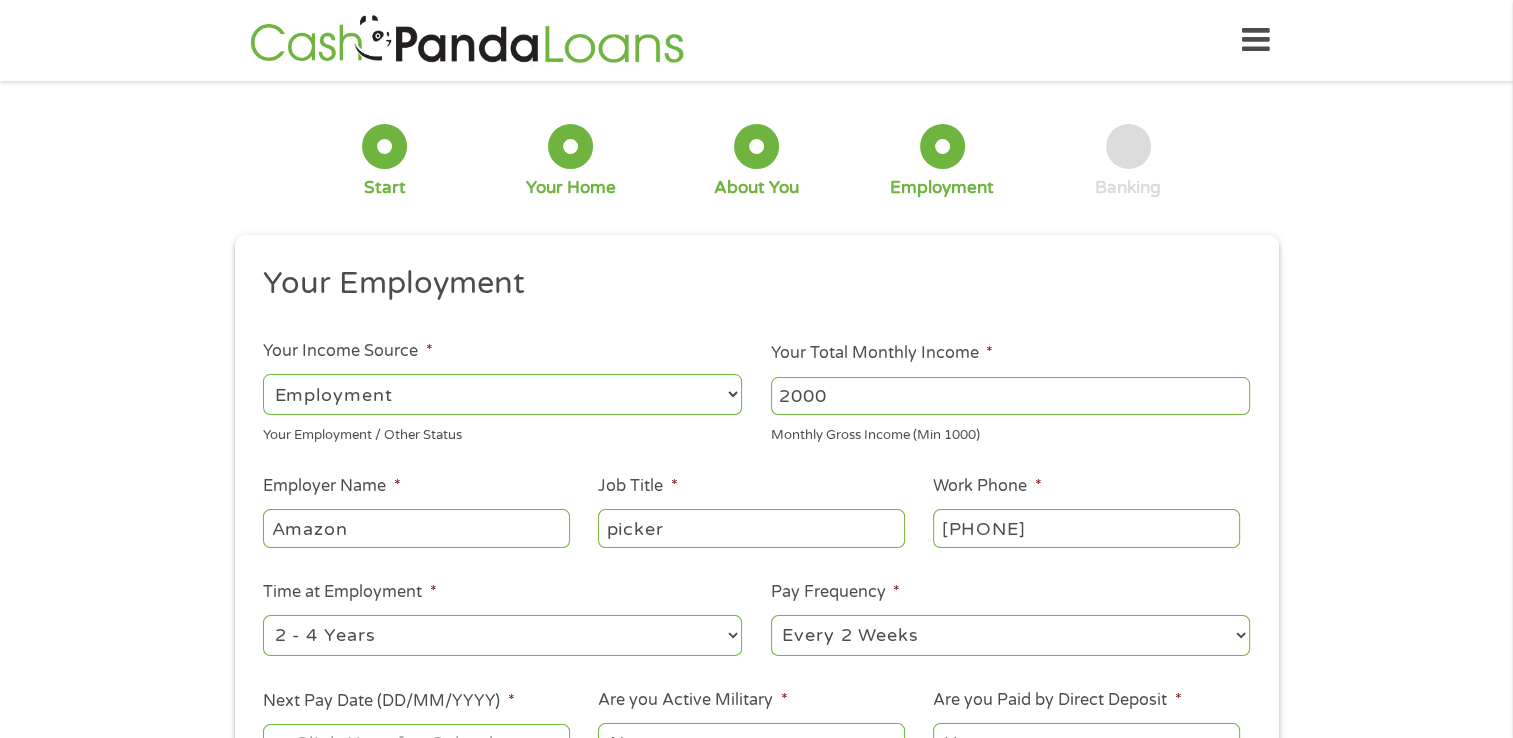 type on "[PHONE]" 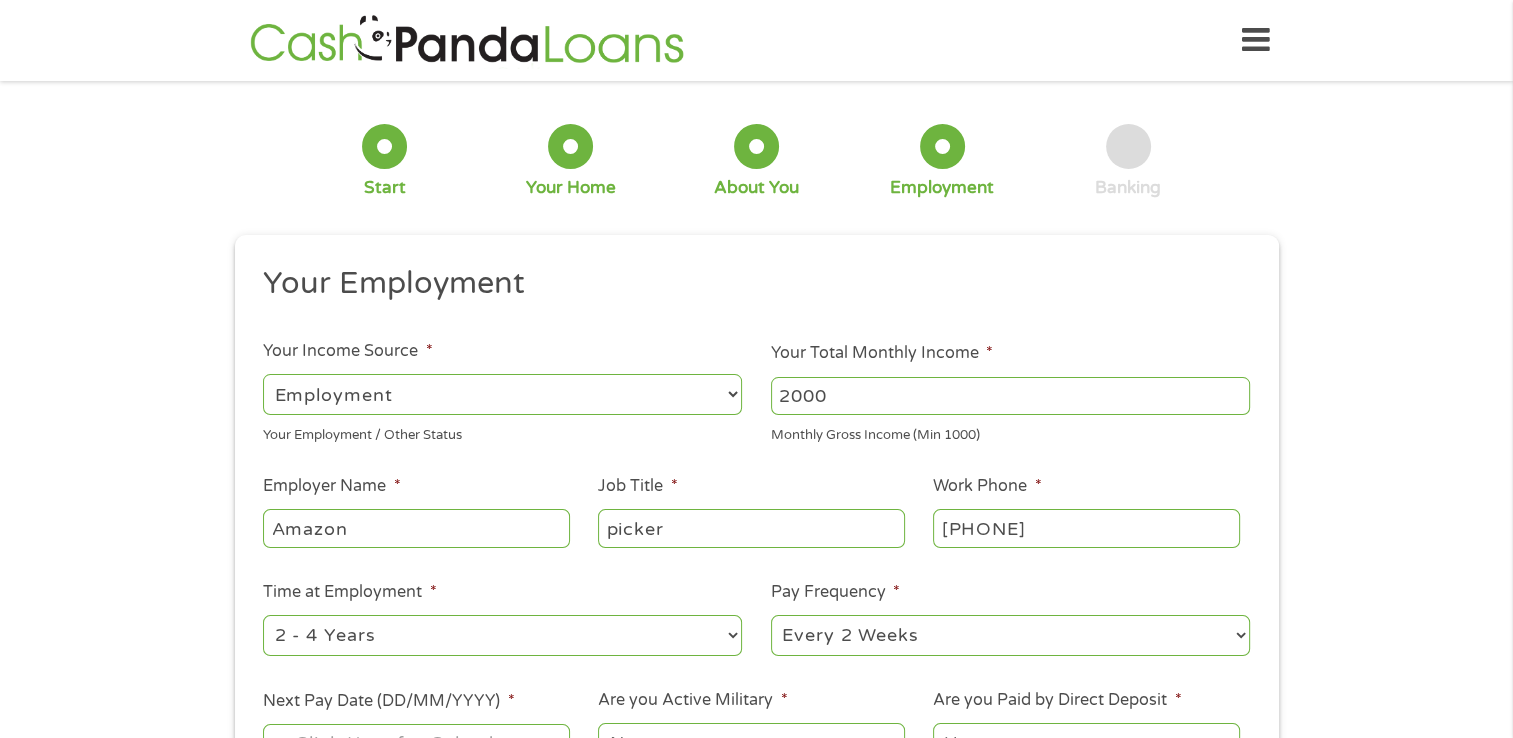 click on "--- Choose one --- 1 Year or less 1 - 2 Years 2 - 4 Years Over 4 Years" at bounding box center [502, 635] 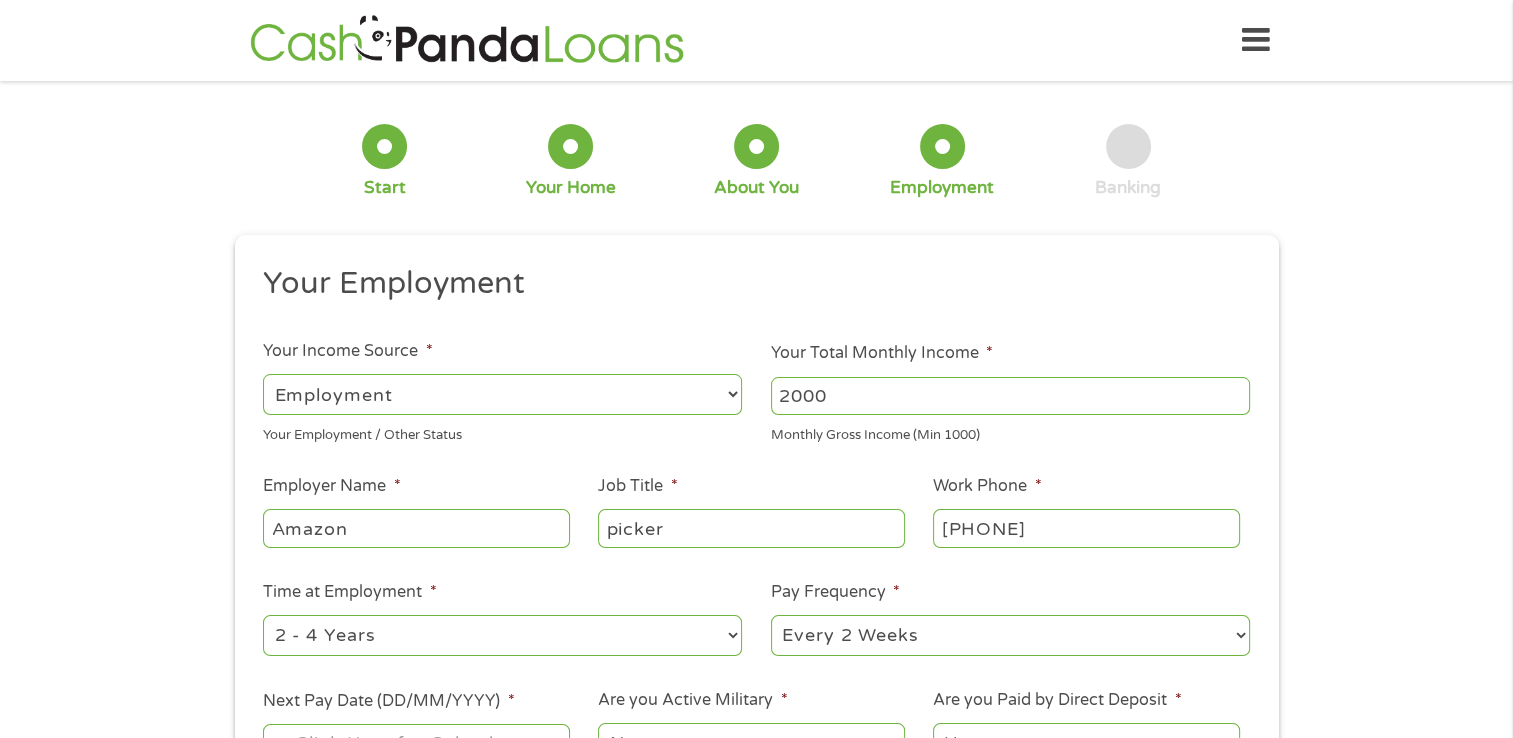 select on "24months" 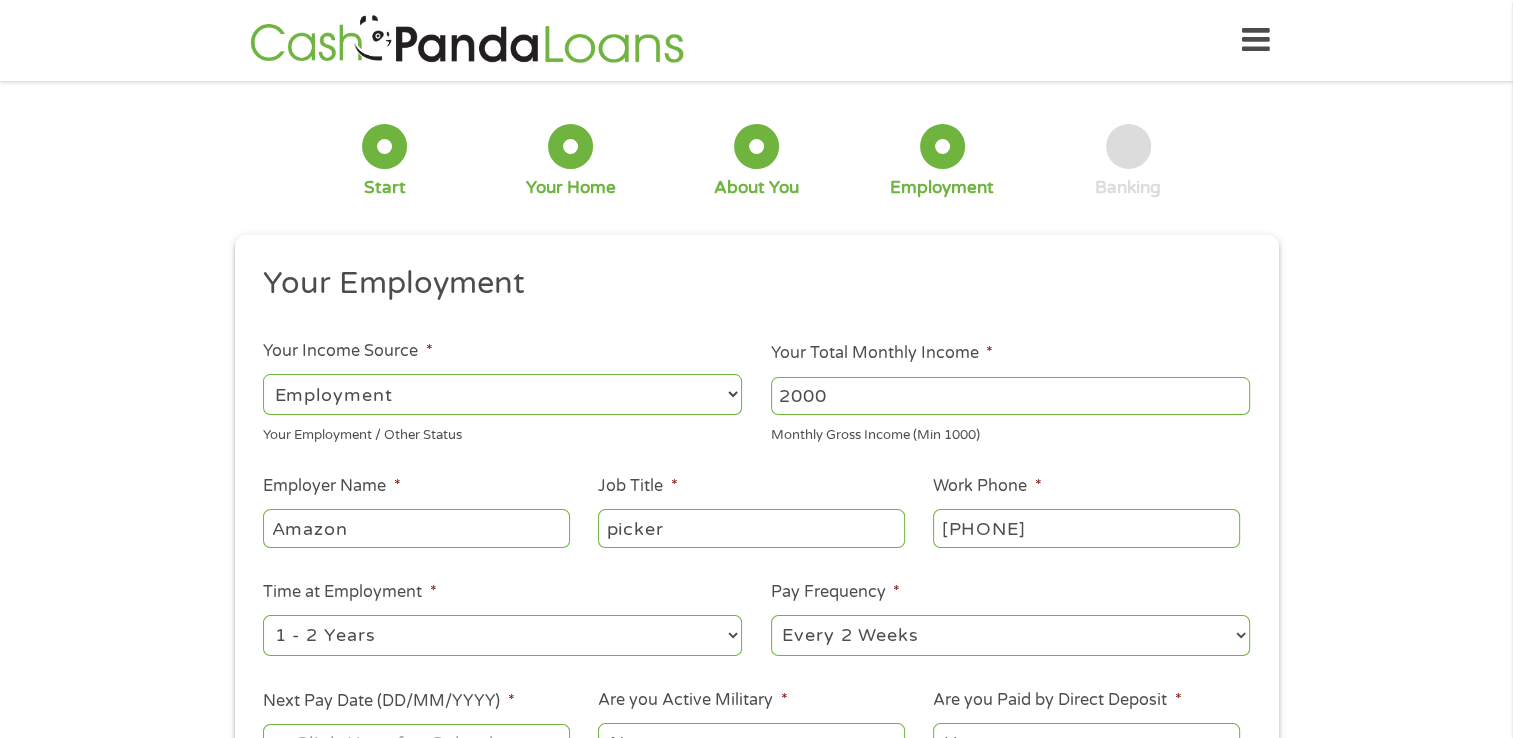 click on "--- Choose one --- 1 Year or less 1 - 2 Years 2 - 4 Years Over 4 Years" at bounding box center [502, 635] 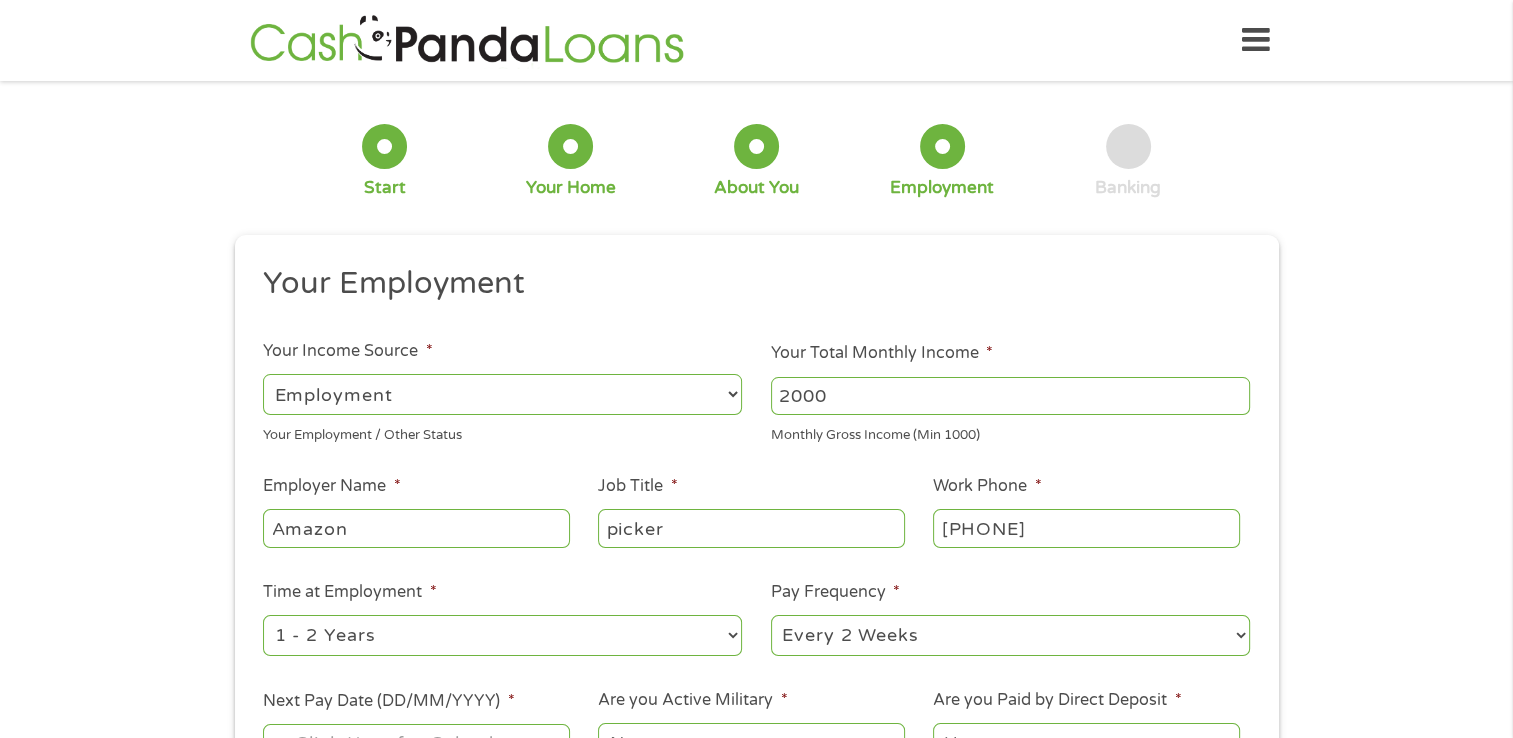 select on "weekly" 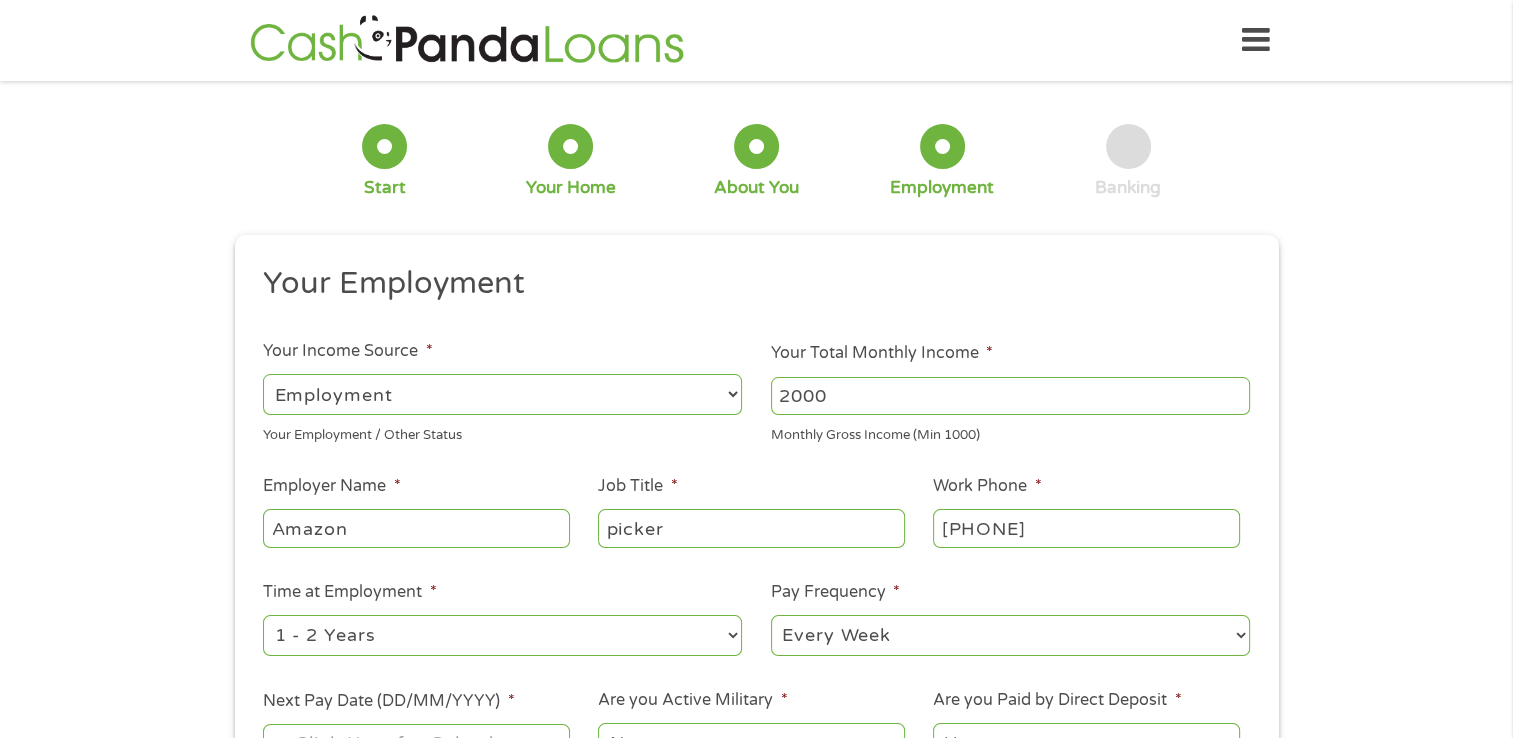 click on "--- Choose one --- Every 2 Weeks Every Week Monthly Semi-Monthly" at bounding box center (1010, 635) 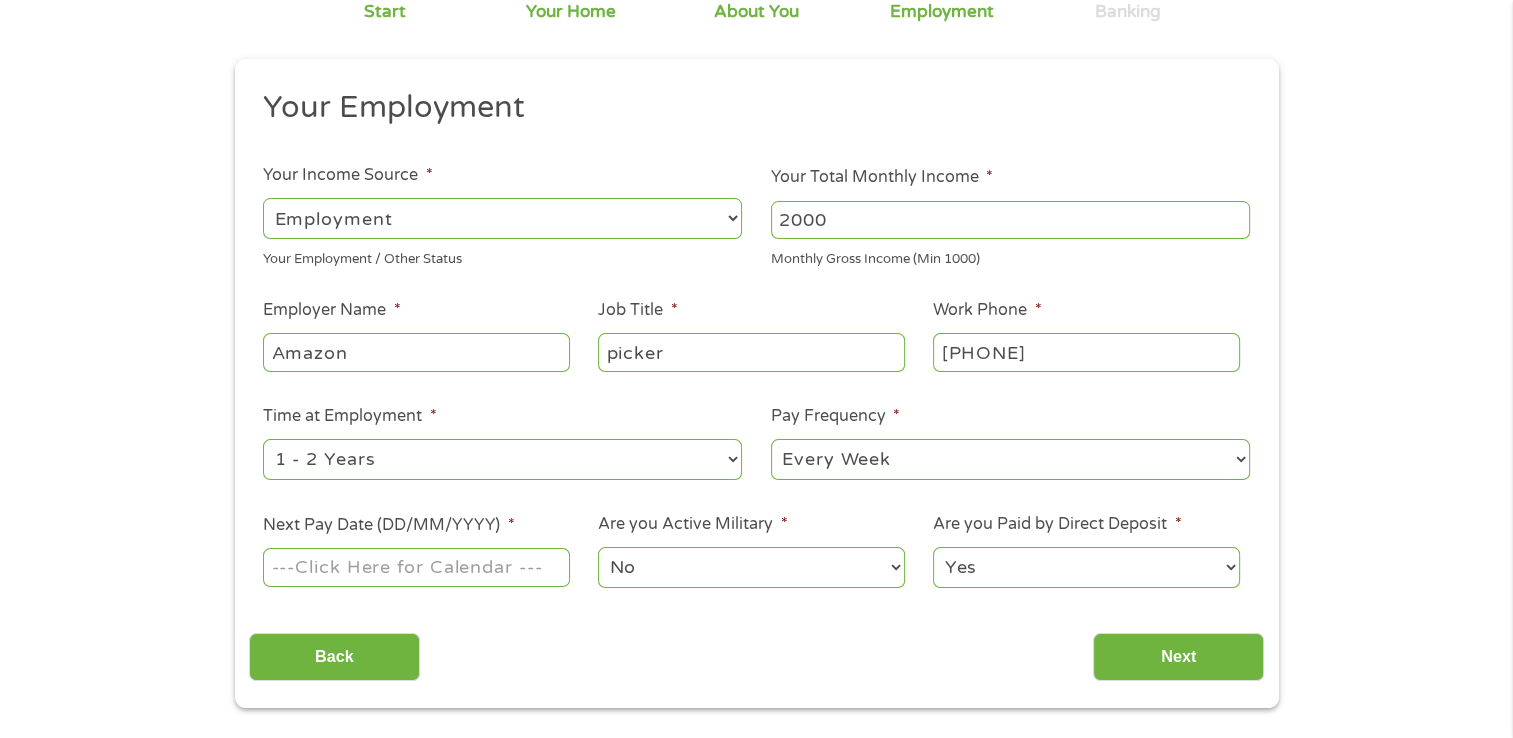 scroll, scrollTop: 200, scrollLeft: 0, axis: vertical 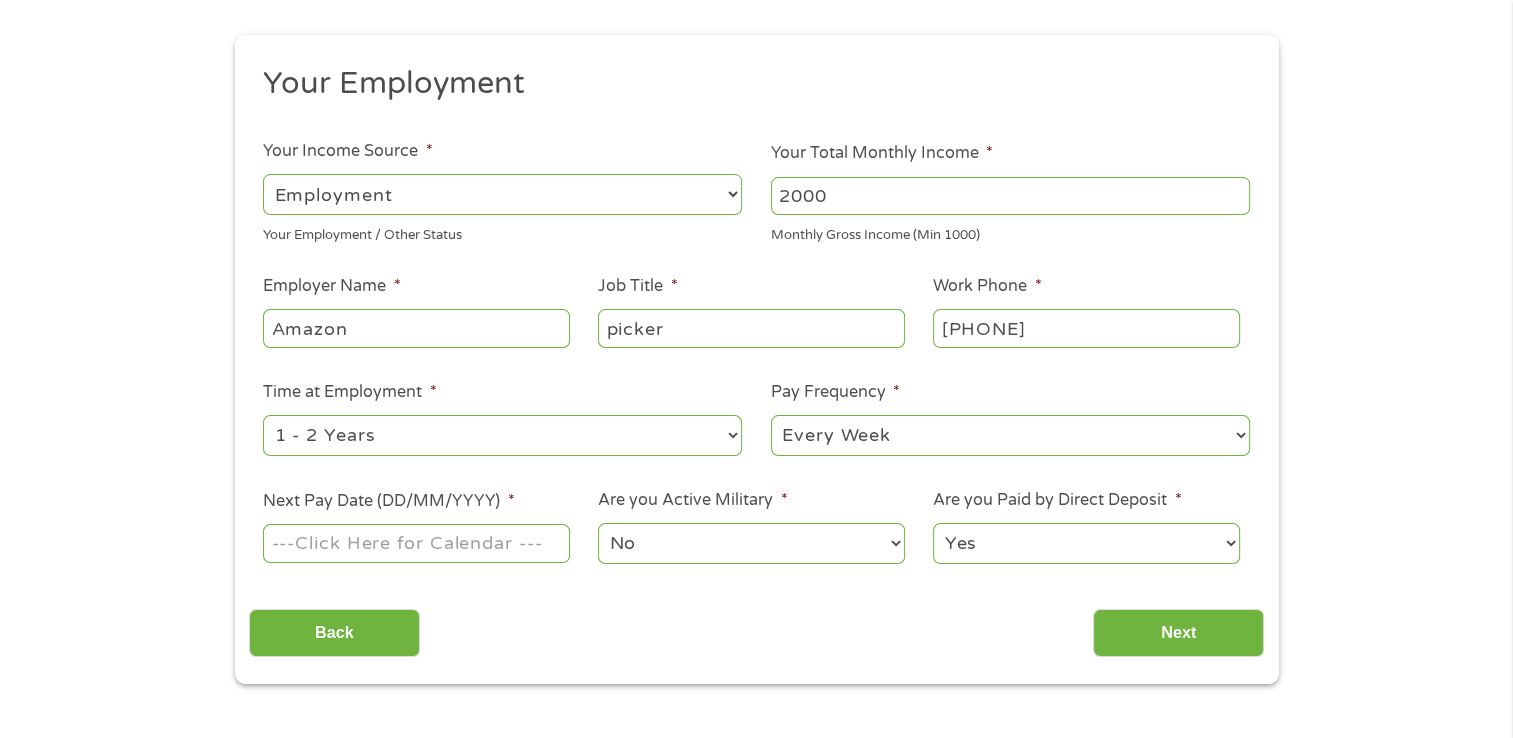 click on "Next Pay Date (DD/MM/YYYY) *" at bounding box center [416, 543] 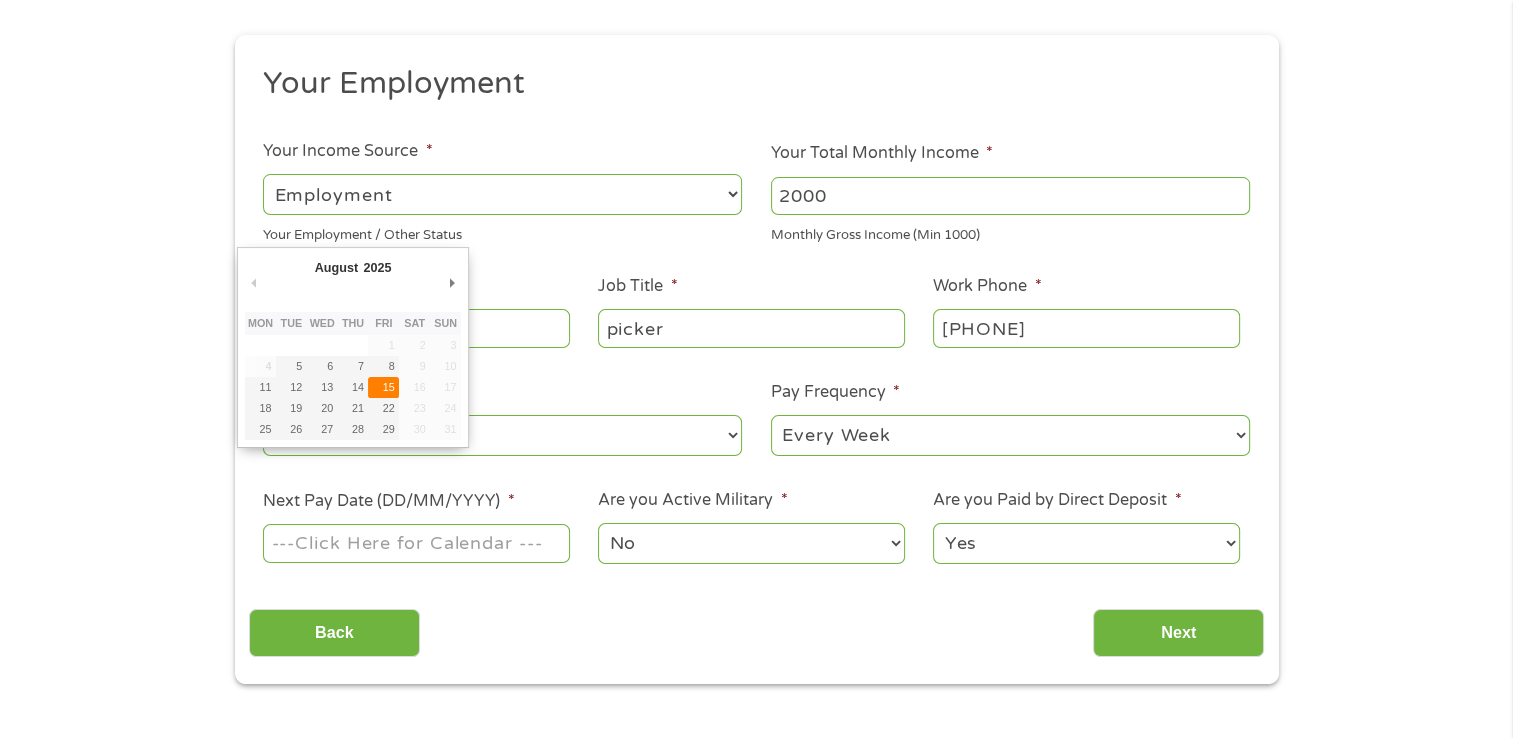 type on "15/08/2025" 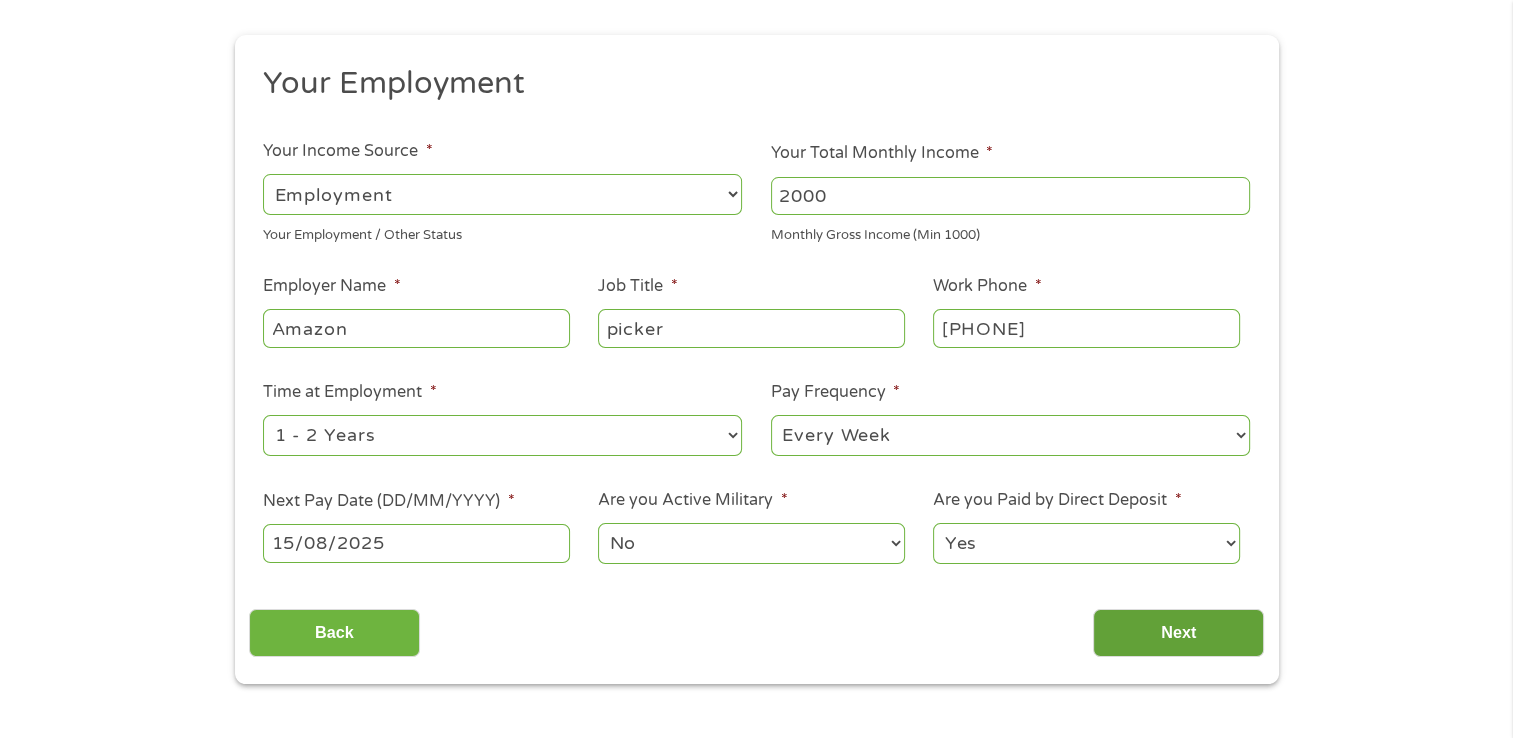 click on "Next" at bounding box center [1178, 633] 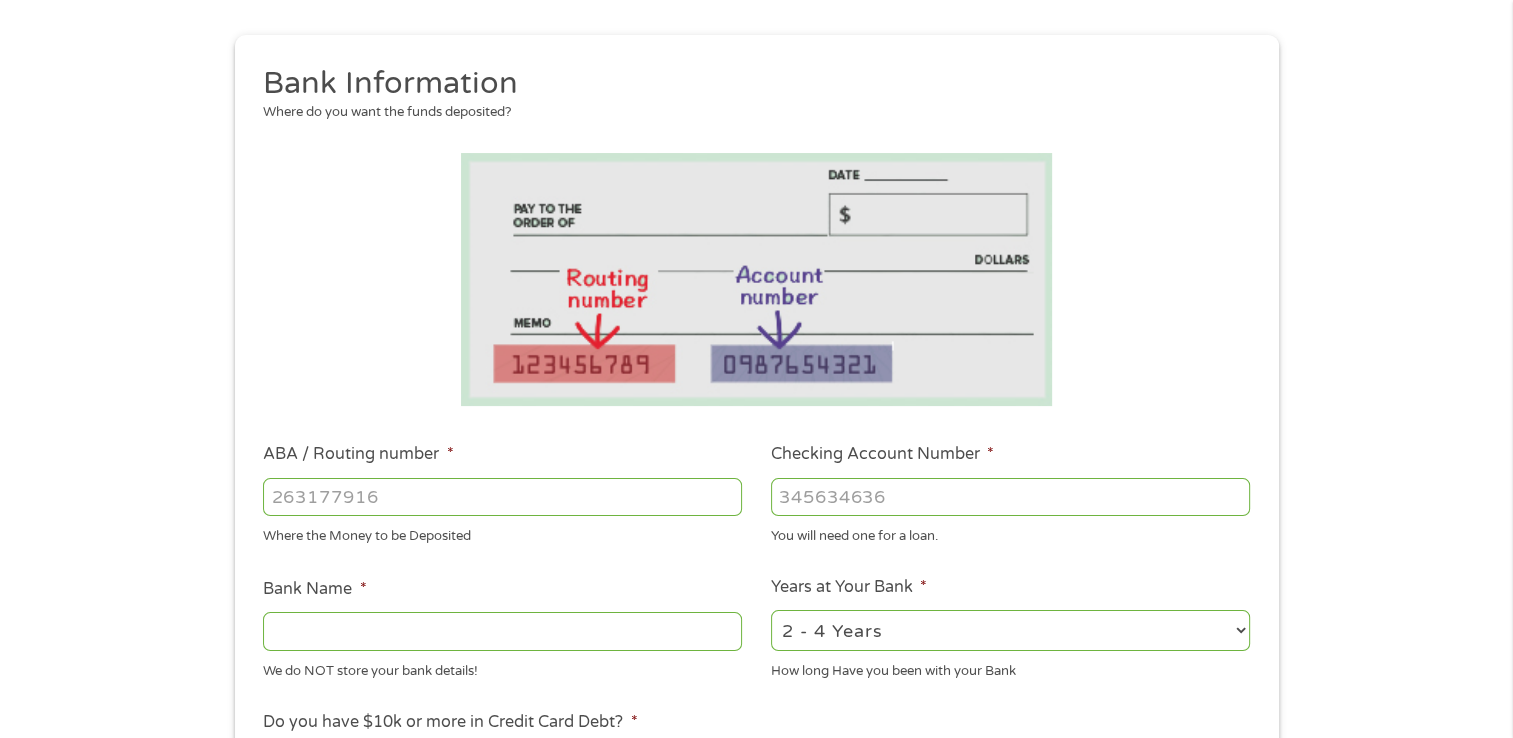 scroll, scrollTop: 8, scrollLeft: 8, axis: both 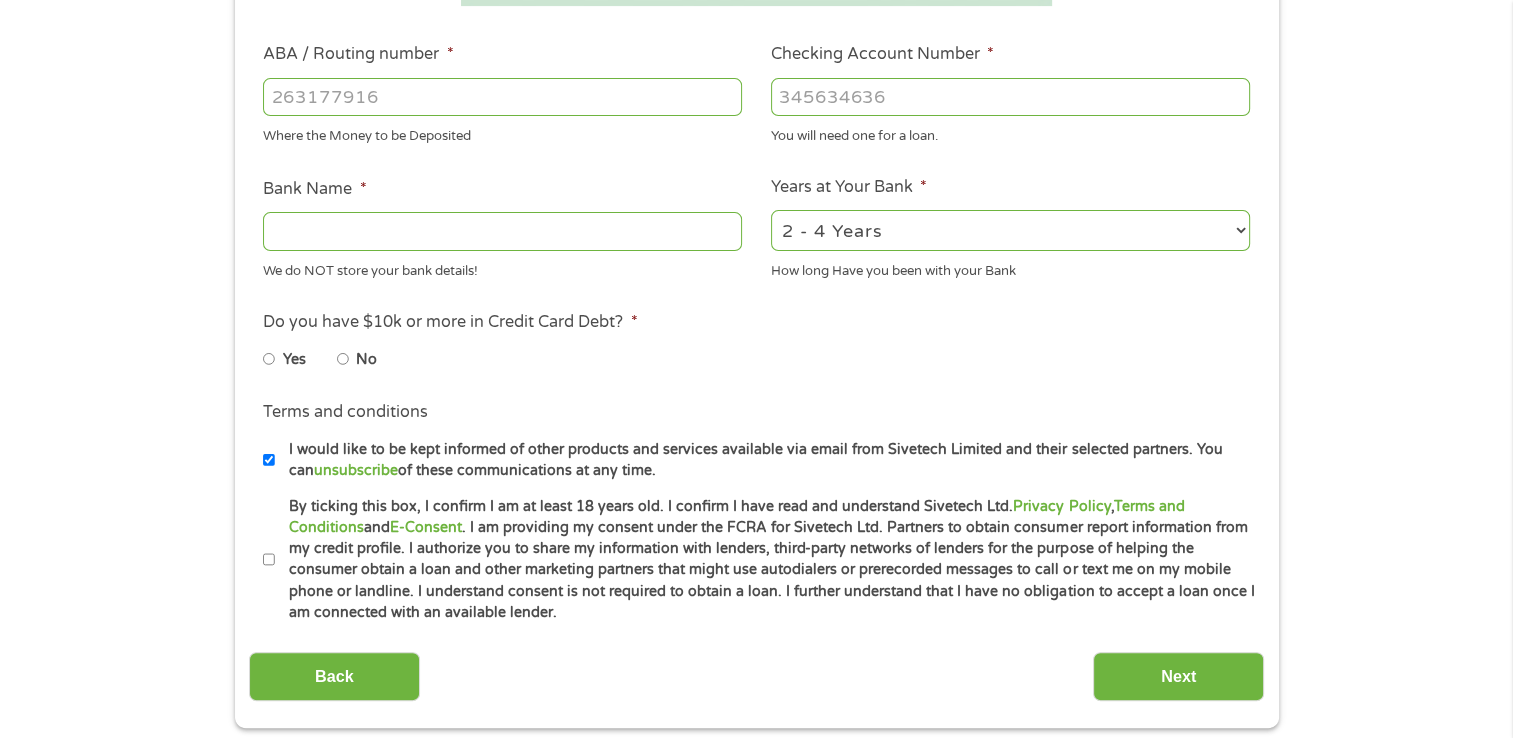 click on "I would like to be kept informed of other products and services available via email from Sivetech Limited and their selected partners. You can   unsubscribe   of these communications at any time." at bounding box center [269, 460] 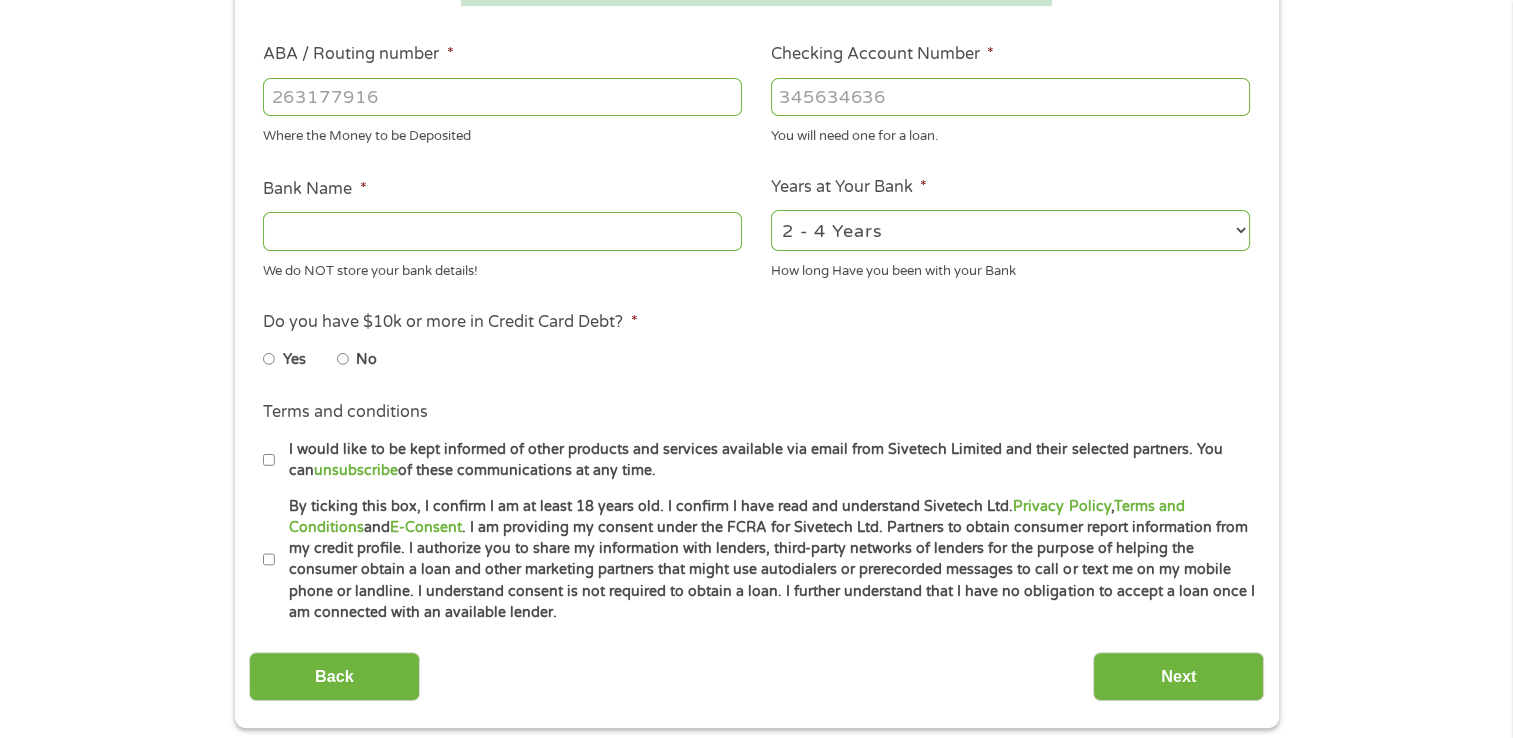 click on "By ticking this box, I confirm I am at least 18 years old. I confirm I have read and understand Sivetech Ltd.  Privacy Policy ,  Terms and Conditions  and  E-Consent . I am providing my consent under the FCRA for Sivetech Ltd. Partners to obtain consumer report information from my credit profile. I authorize you to share my information with lenders, third-party networks of lenders for the purpose of helping the consumer obtain a loan and other marketing partners that might use autodialers or prerecorded messages to call or text me on my mobile phone or landline. I understand consent is not required to obtain a loan. I further understand that I have no obligation to accept a loan once I am connected with an available lender." at bounding box center [269, 560] 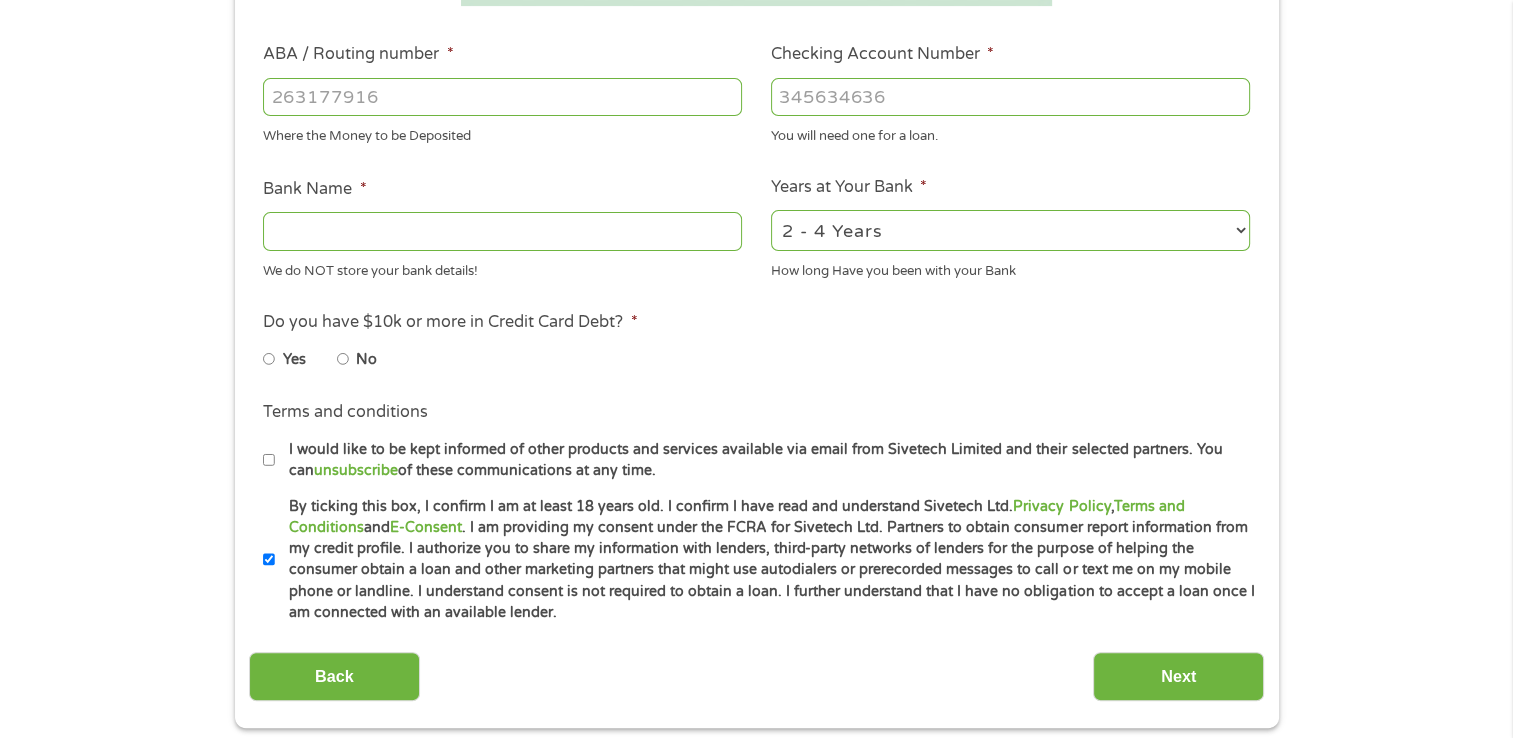 click on "No" at bounding box center (343, 359) 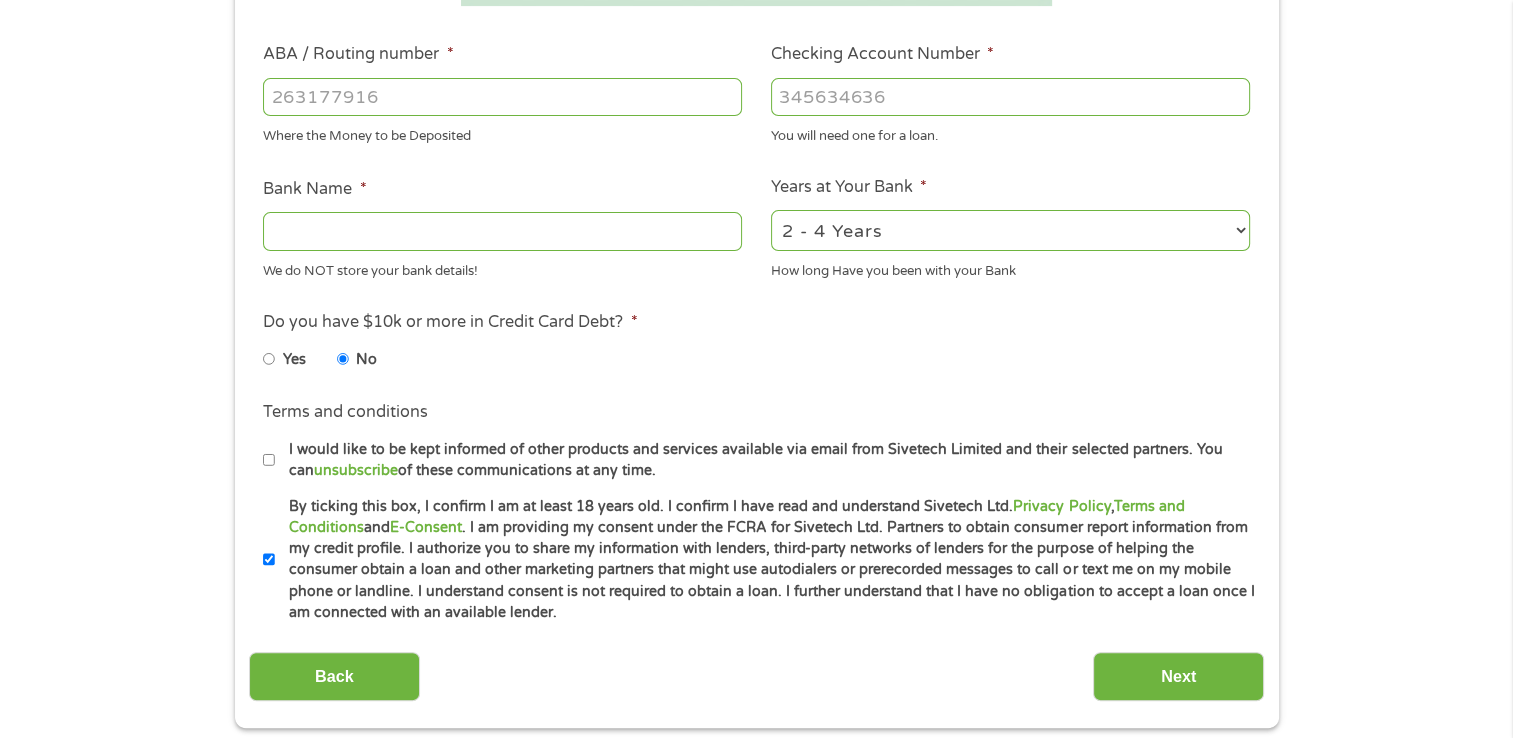 click on "Bank Name *" at bounding box center [502, 231] 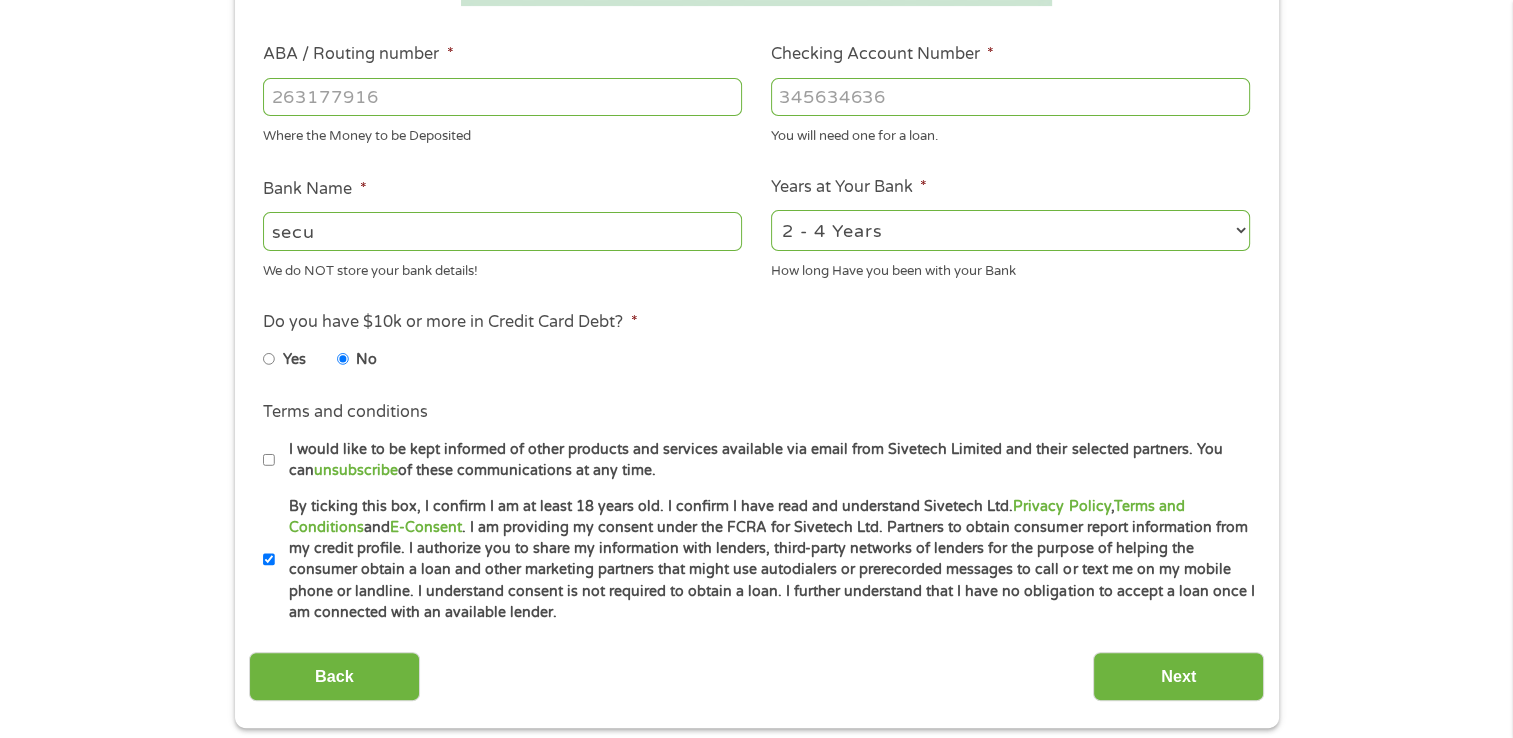 type on "secu" 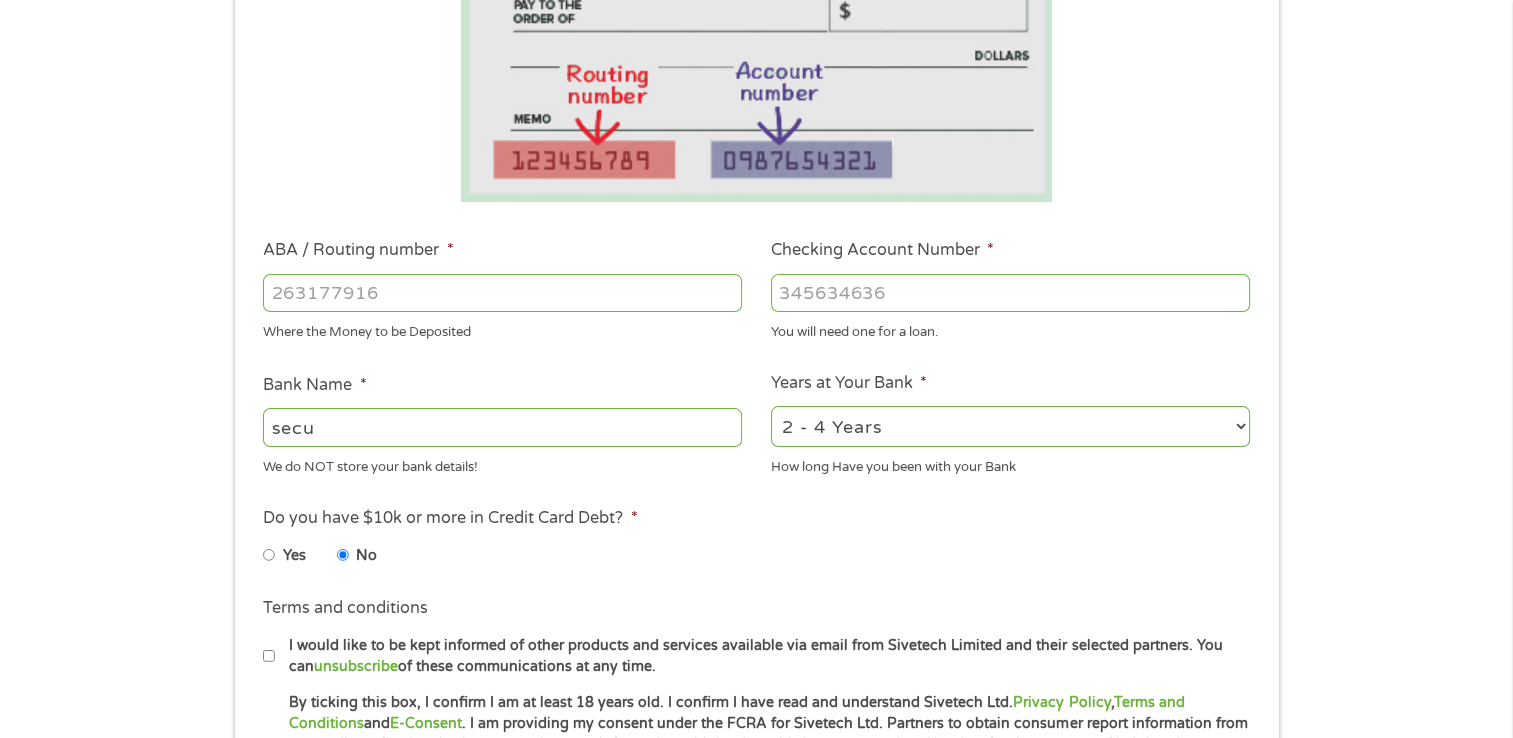scroll, scrollTop: 400, scrollLeft: 0, axis: vertical 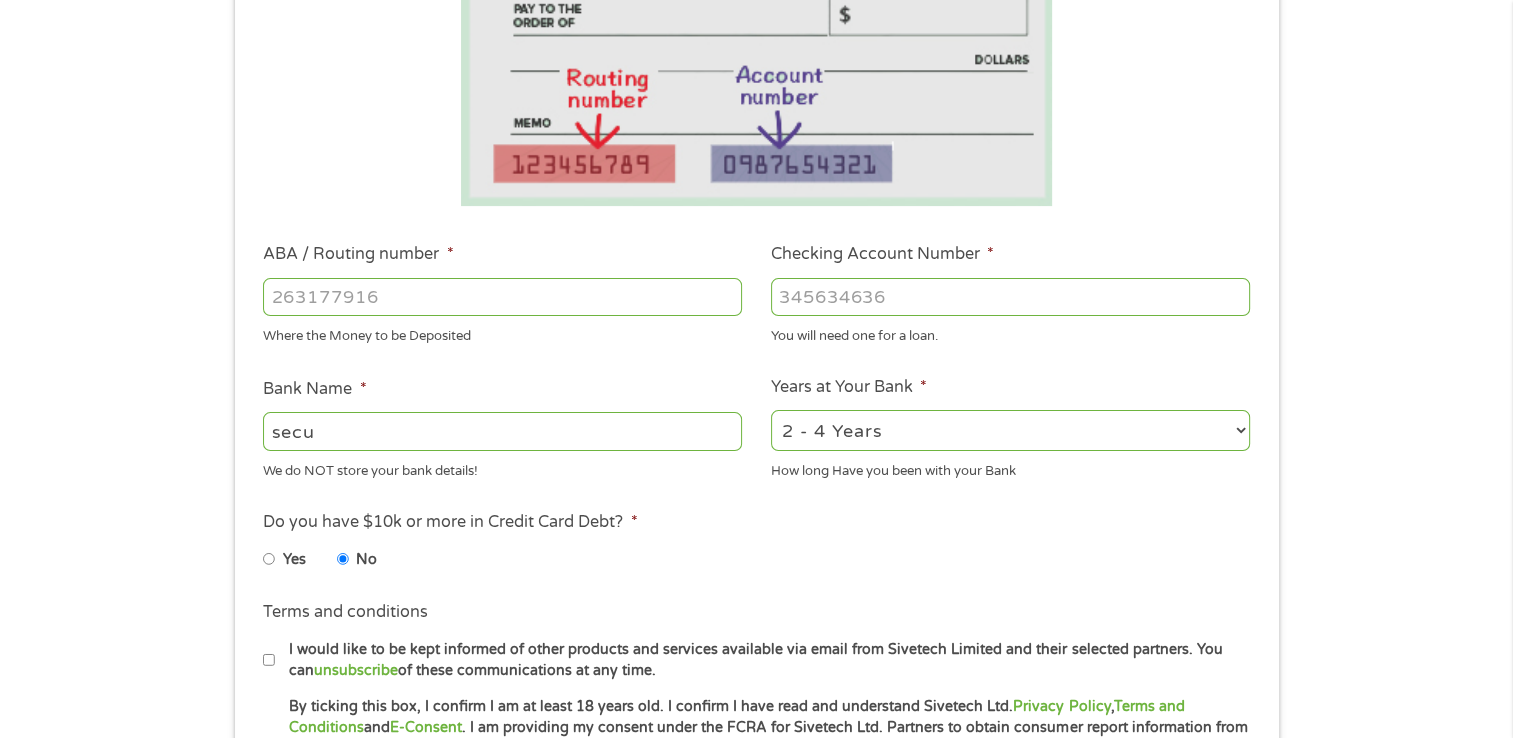 click on "ABA / Routing number *" at bounding box center (502, 297) 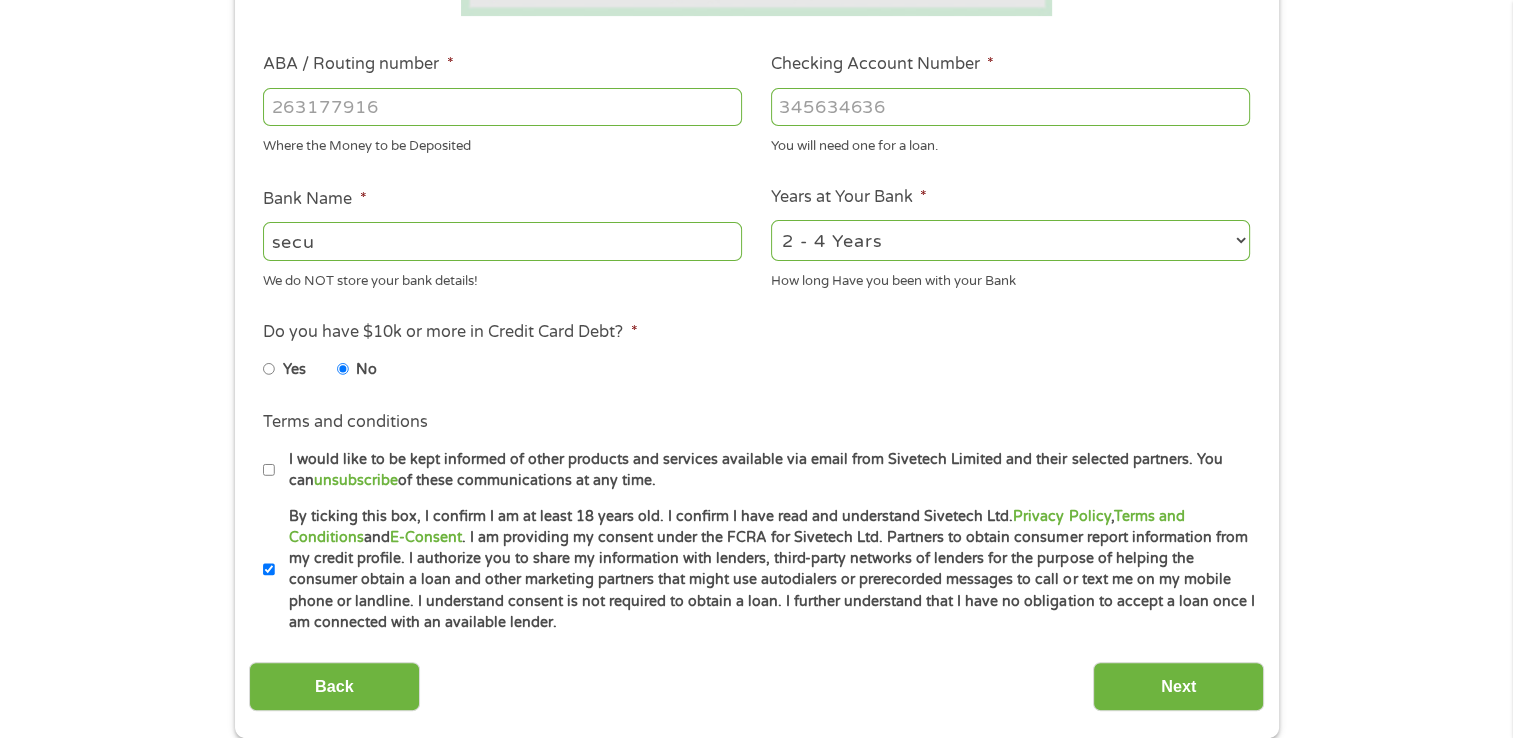 scroll, scrollTop: 600, scrollLeft: 0, axis: vertical 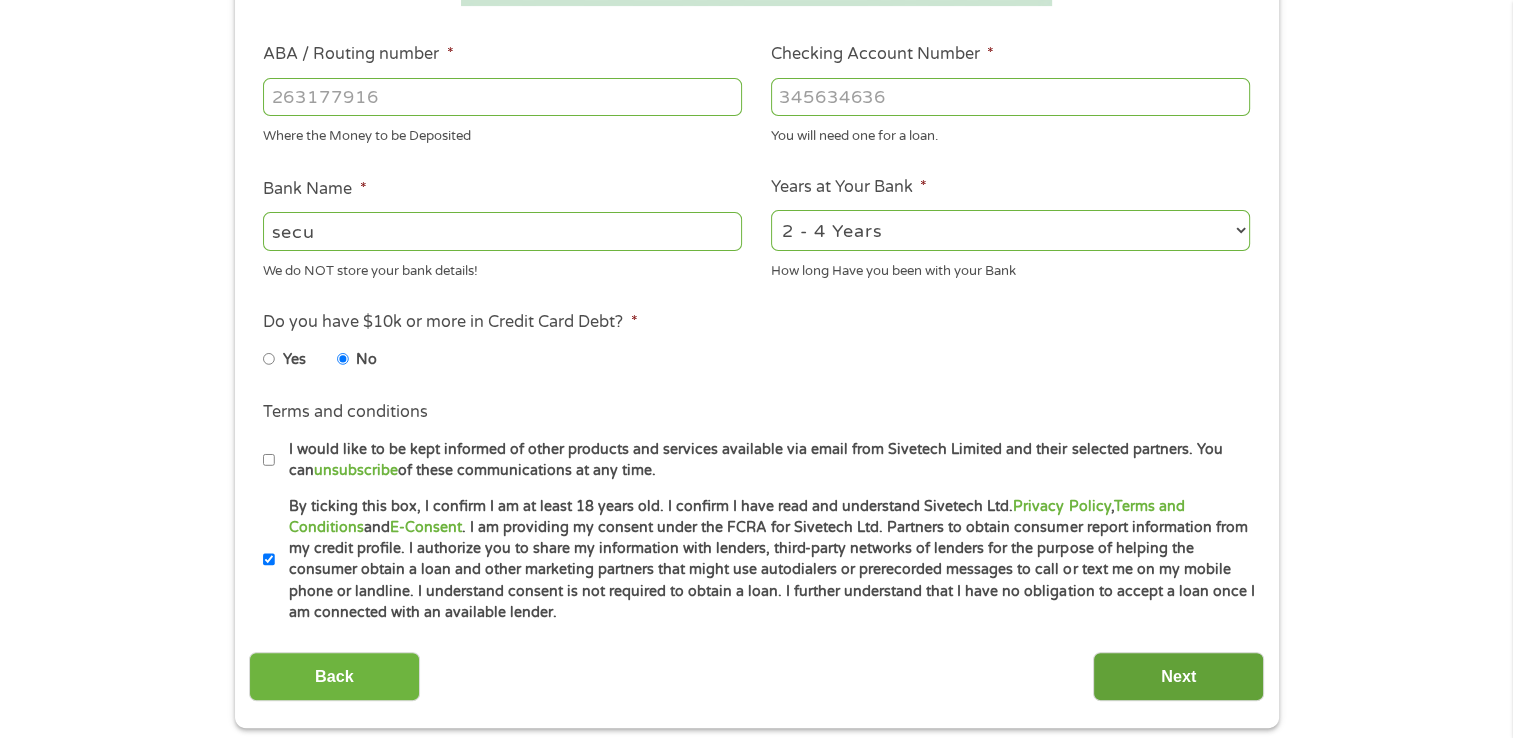 type on "[NUMBER]" 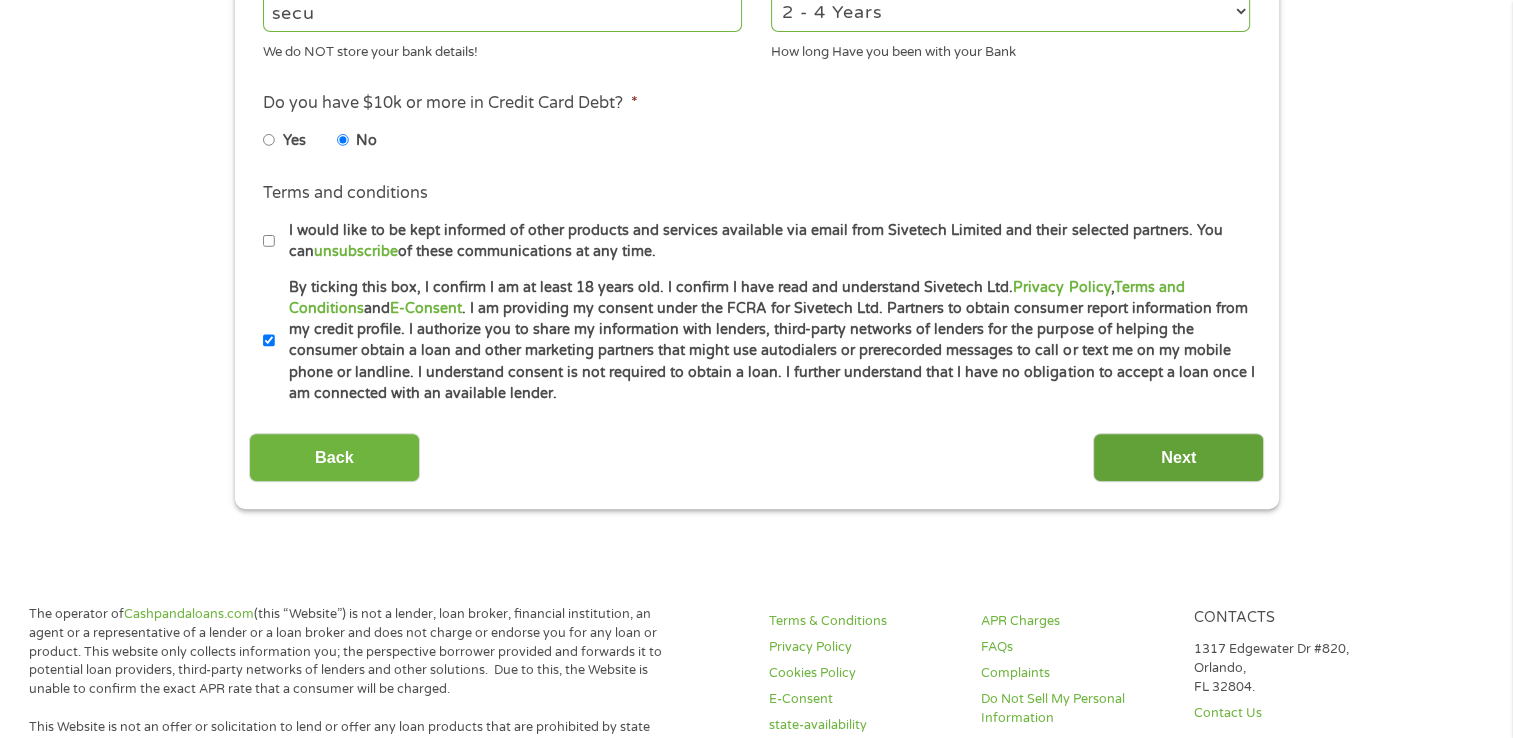 scroll, scrollTop: 8, scrollLeft: 8, axis: both 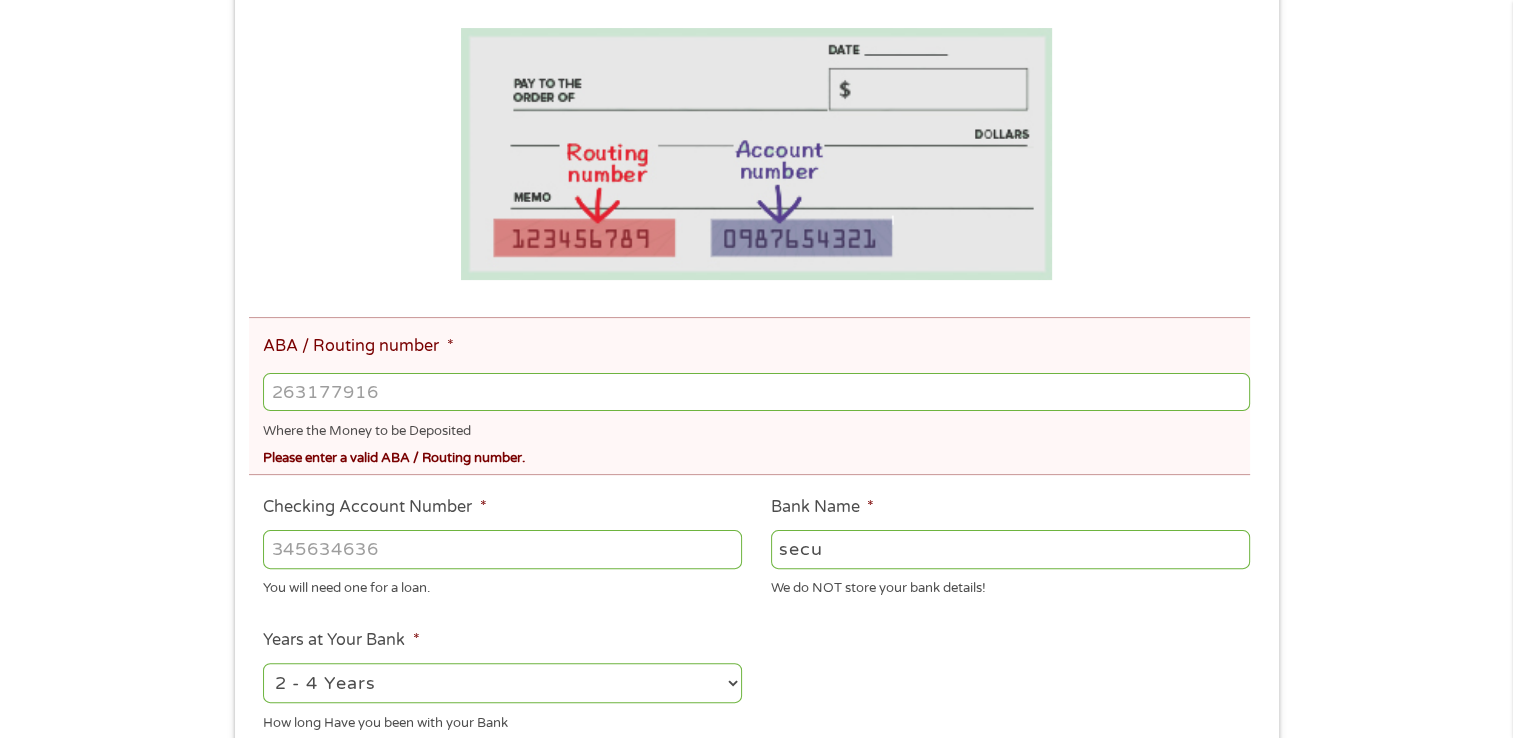 click on "[NUMBER]" at bounding box center [756, 392] 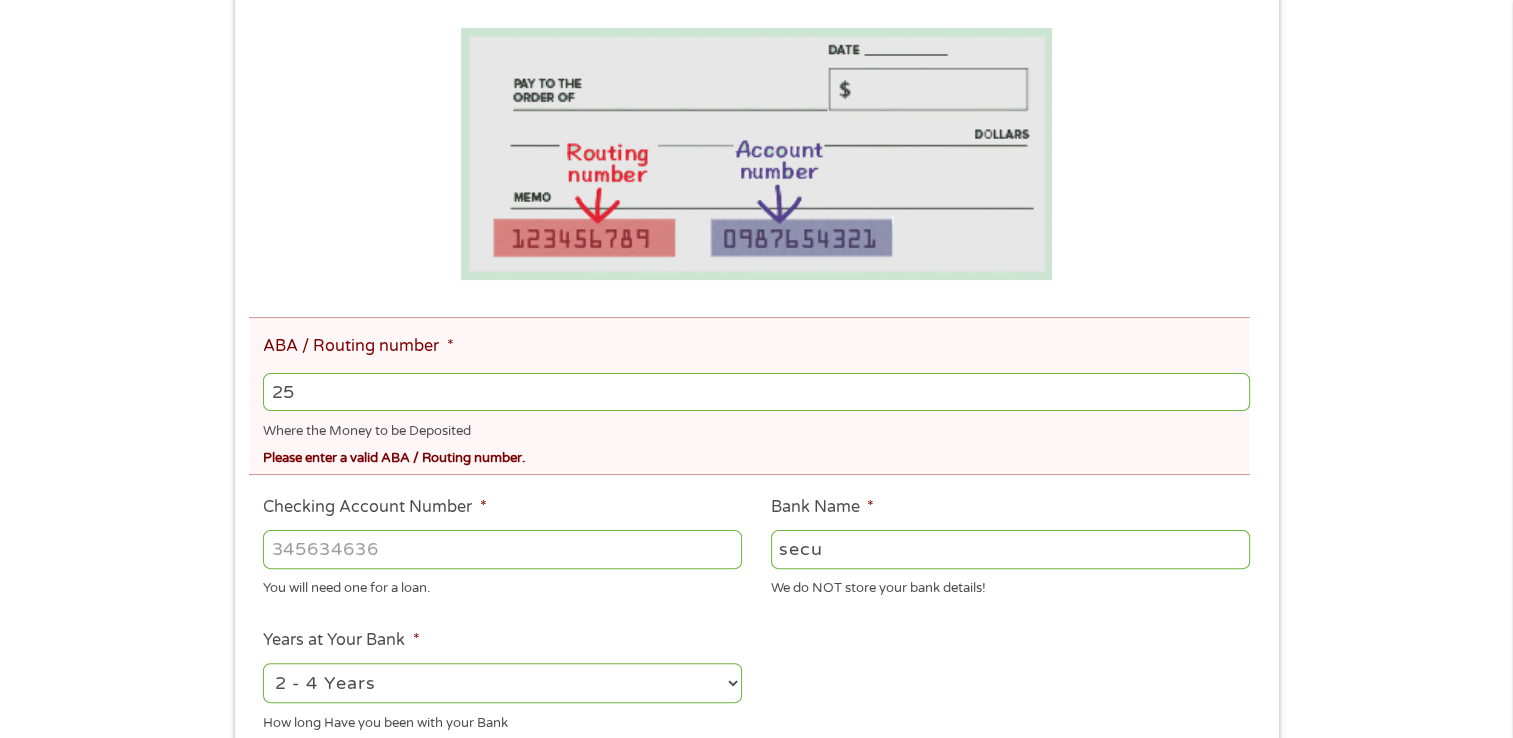 type on "2" 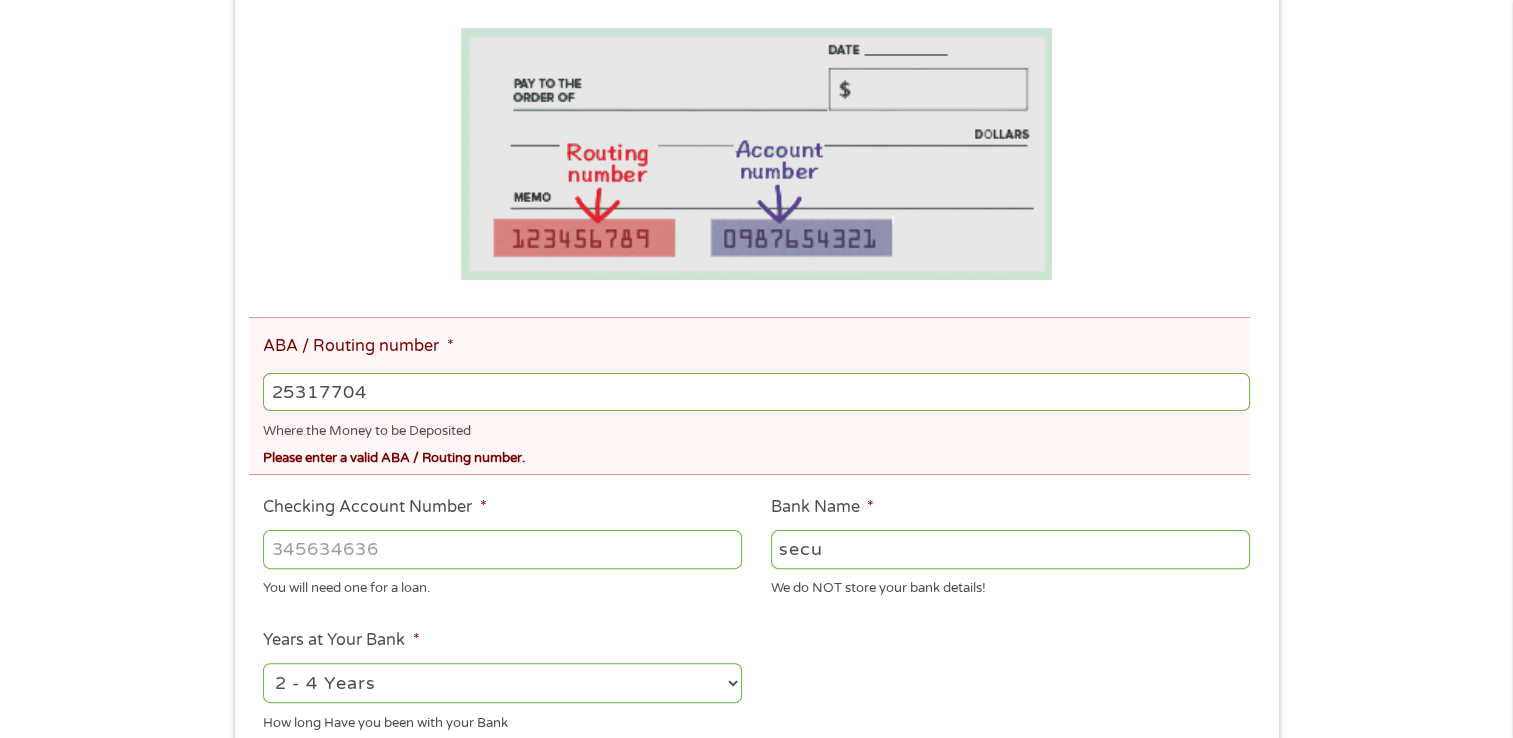 type on "253177049" 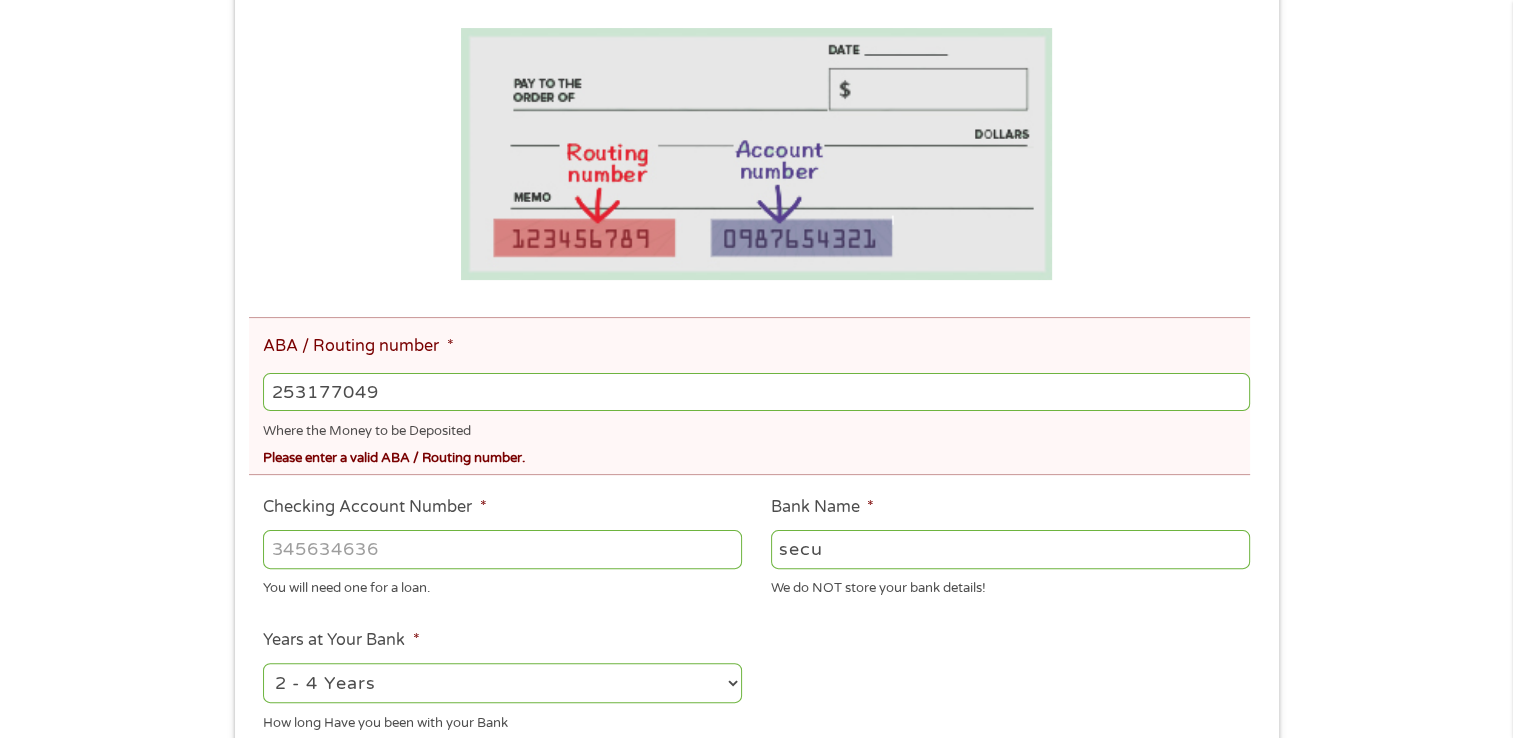 type on "STATE EMPLOYEES CREDIT UNION" 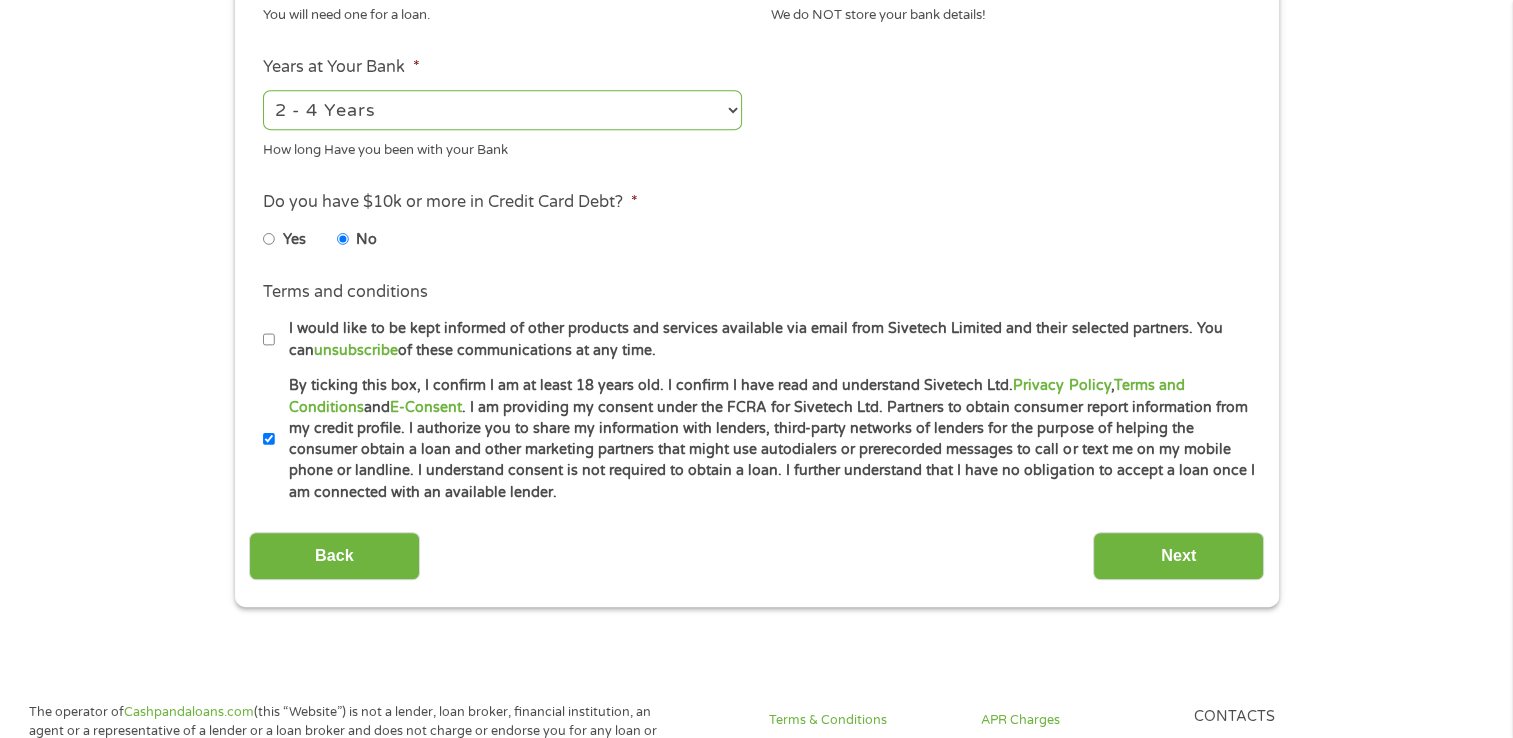 scroll, scrollTop: 1000, scrollLeft: 0, axis: vertical 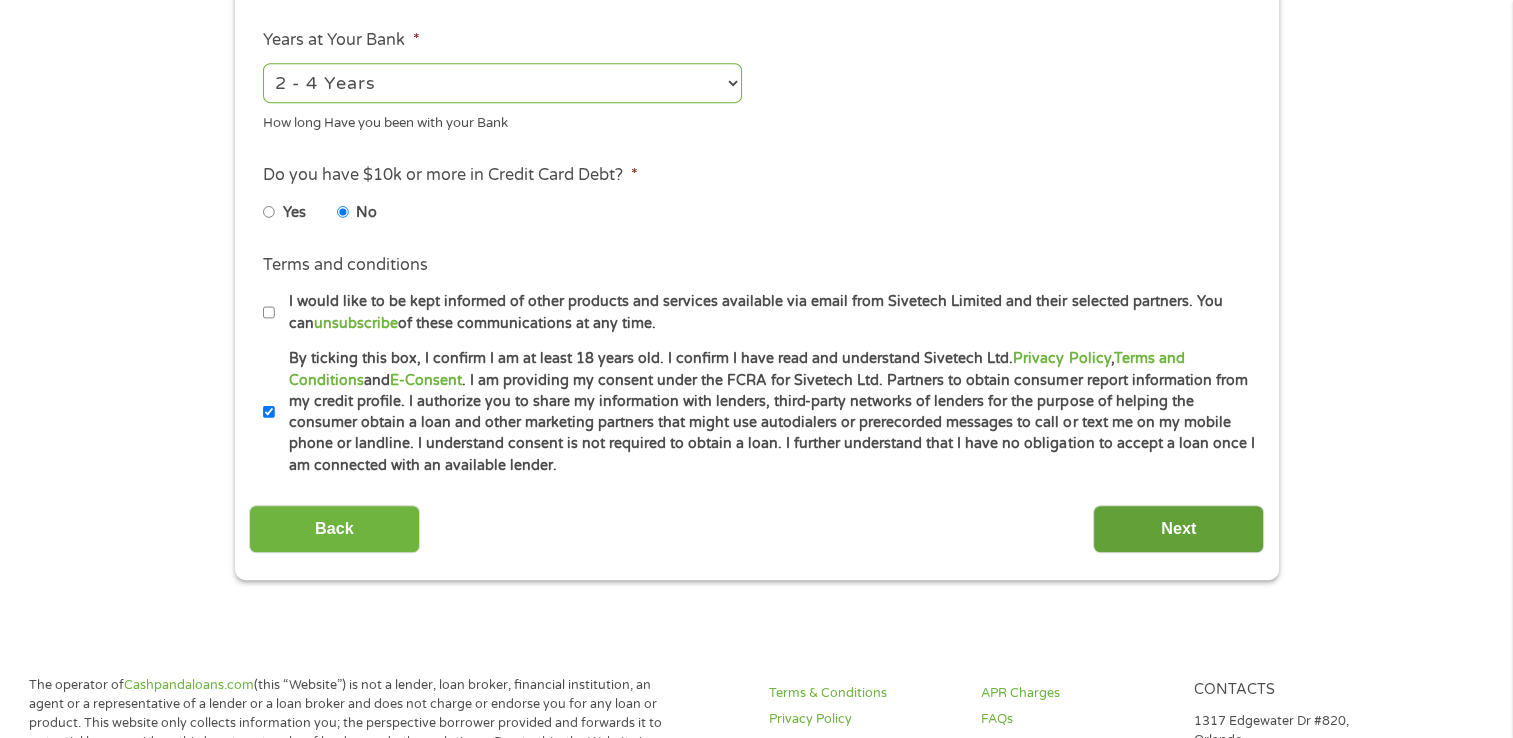 type on "253177049" 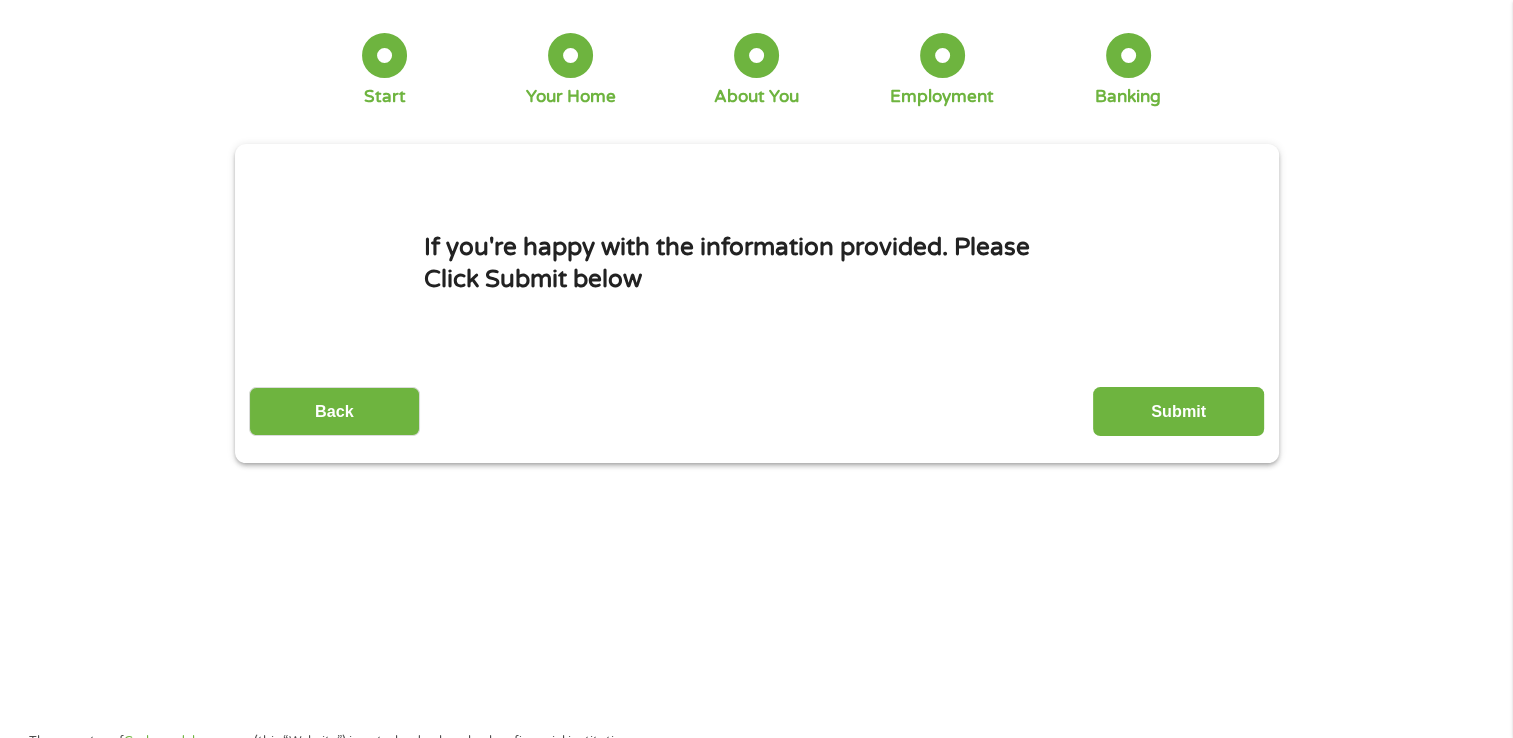 scroll, scrollTop: 0, scrollLeft: 0, axis: both 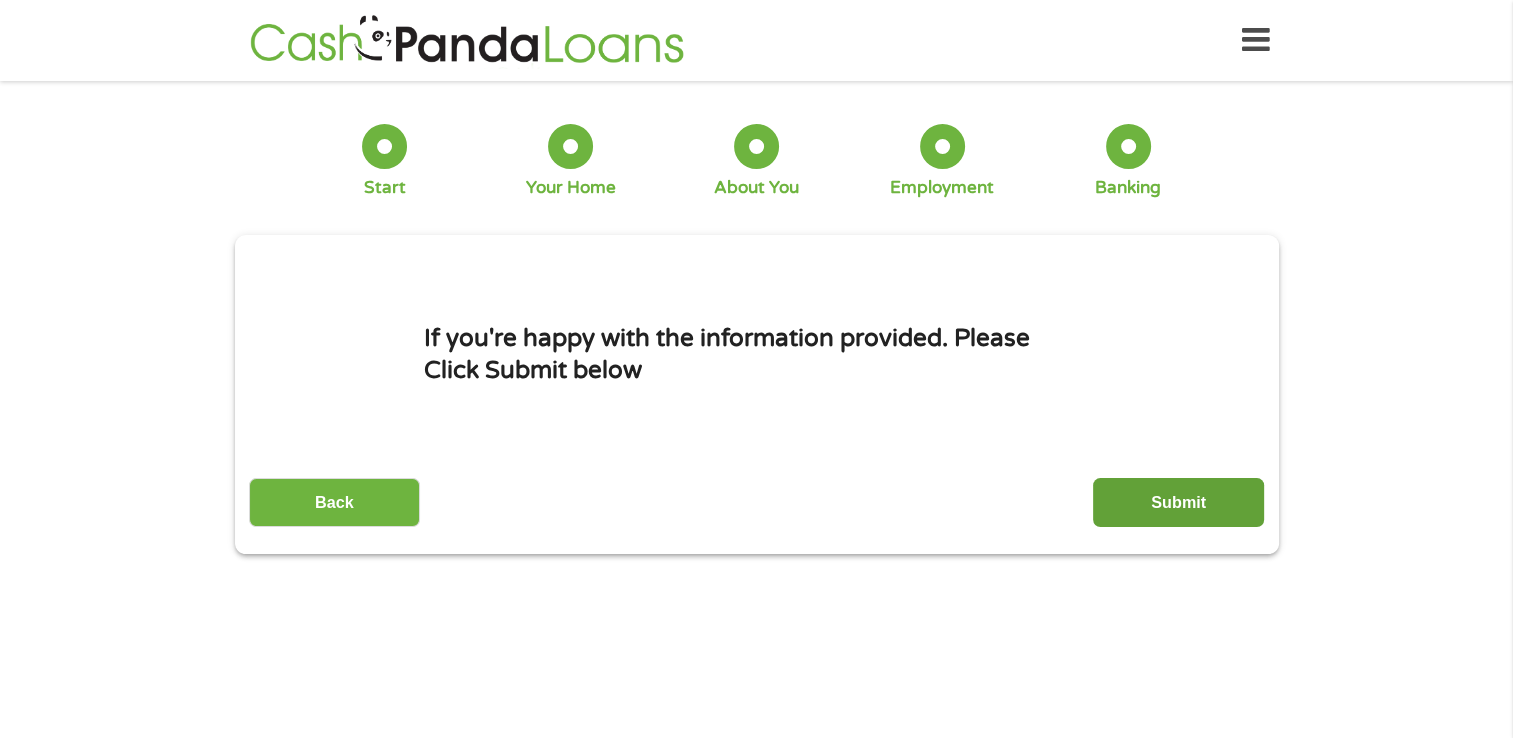 click on "Submit" at bounding box center [1178, 502] 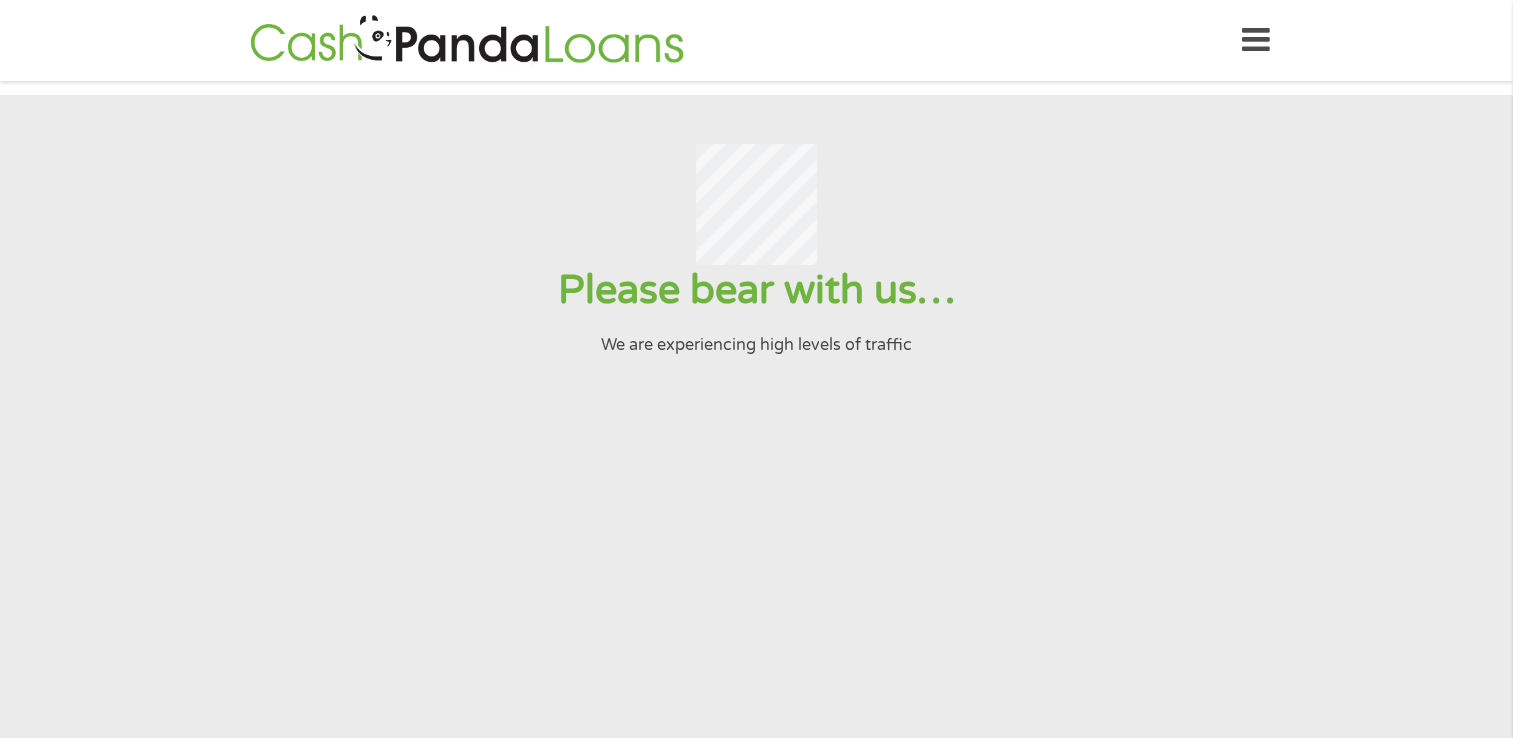 click on "Please bear with us…
We are experiencing high levels of traffic" at bounding box center [756, 432] 